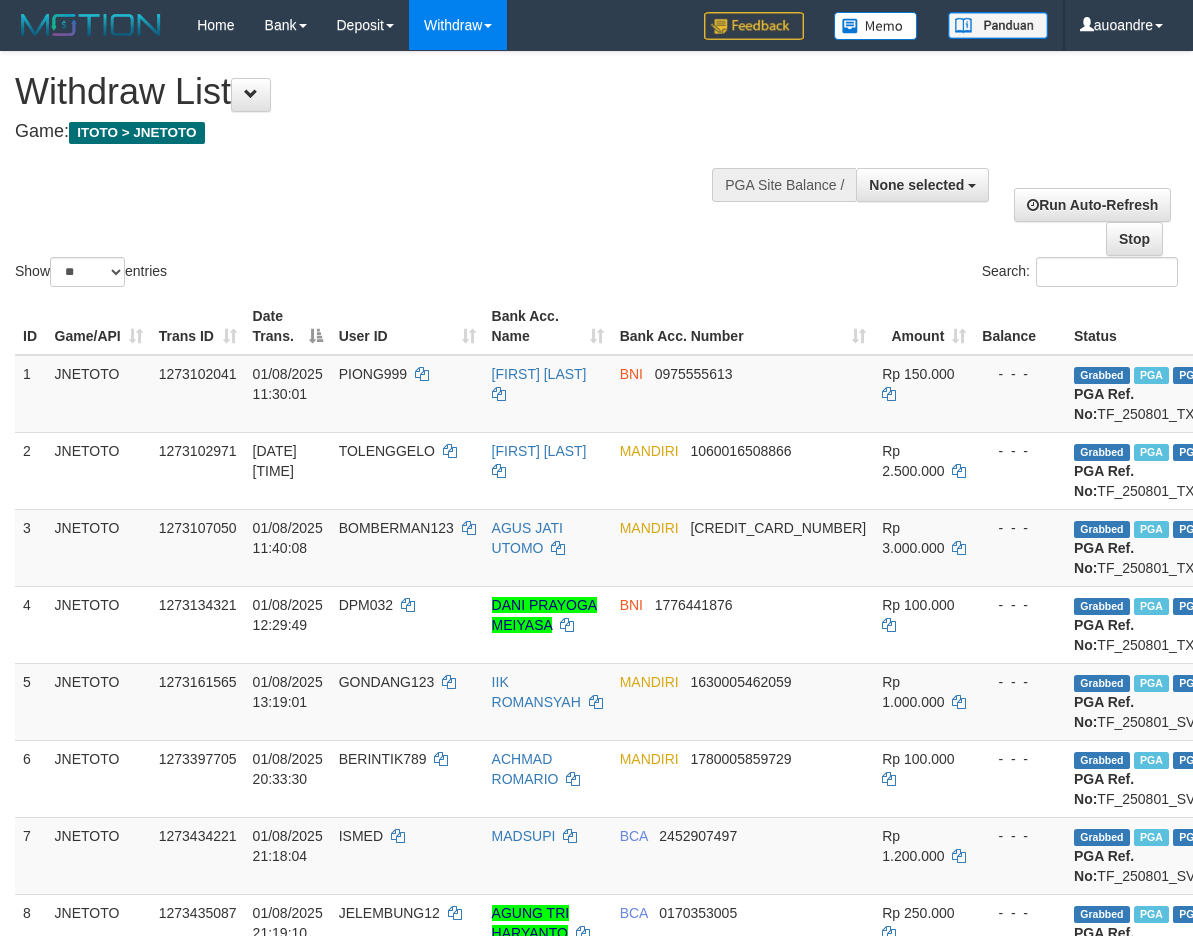 select 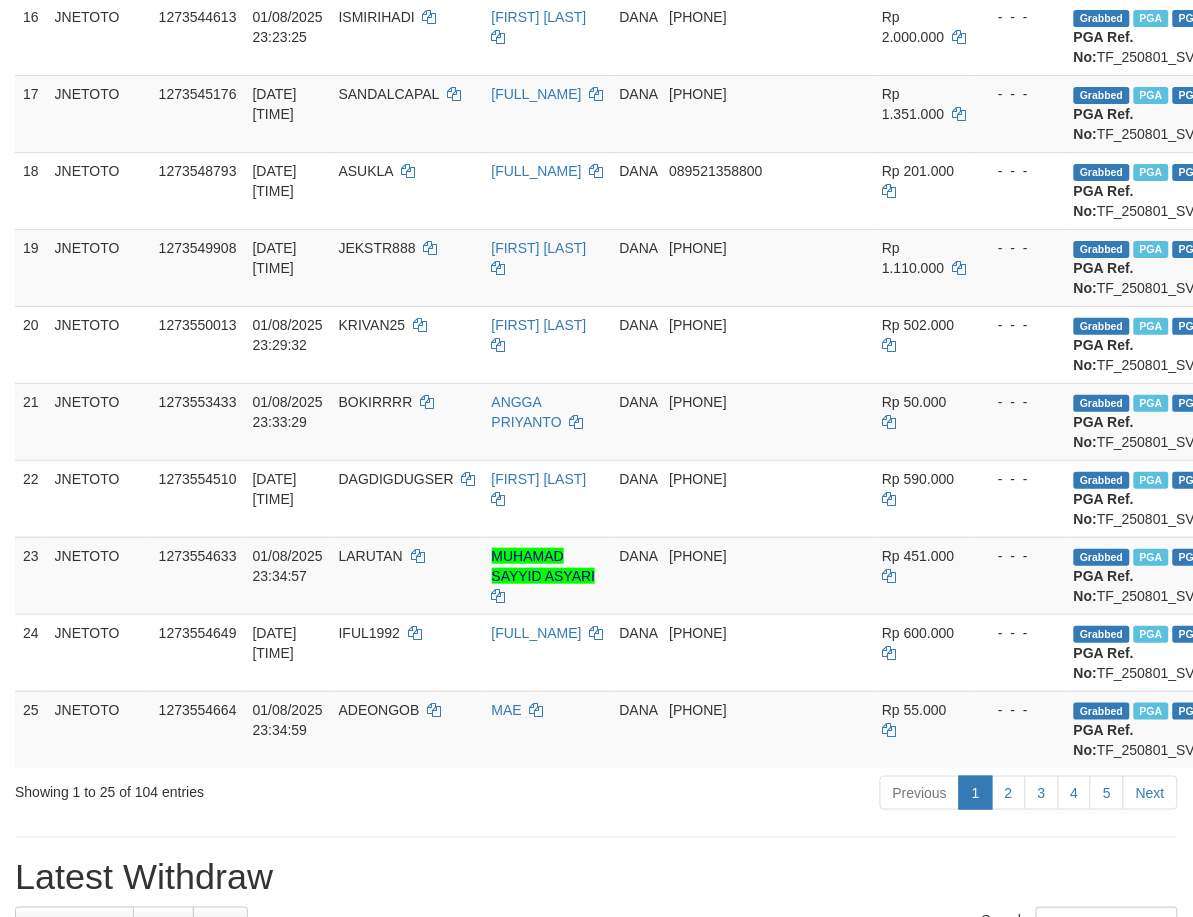 scroll, scrollTop: 1305, scrollLeft: 0, axis: vertical 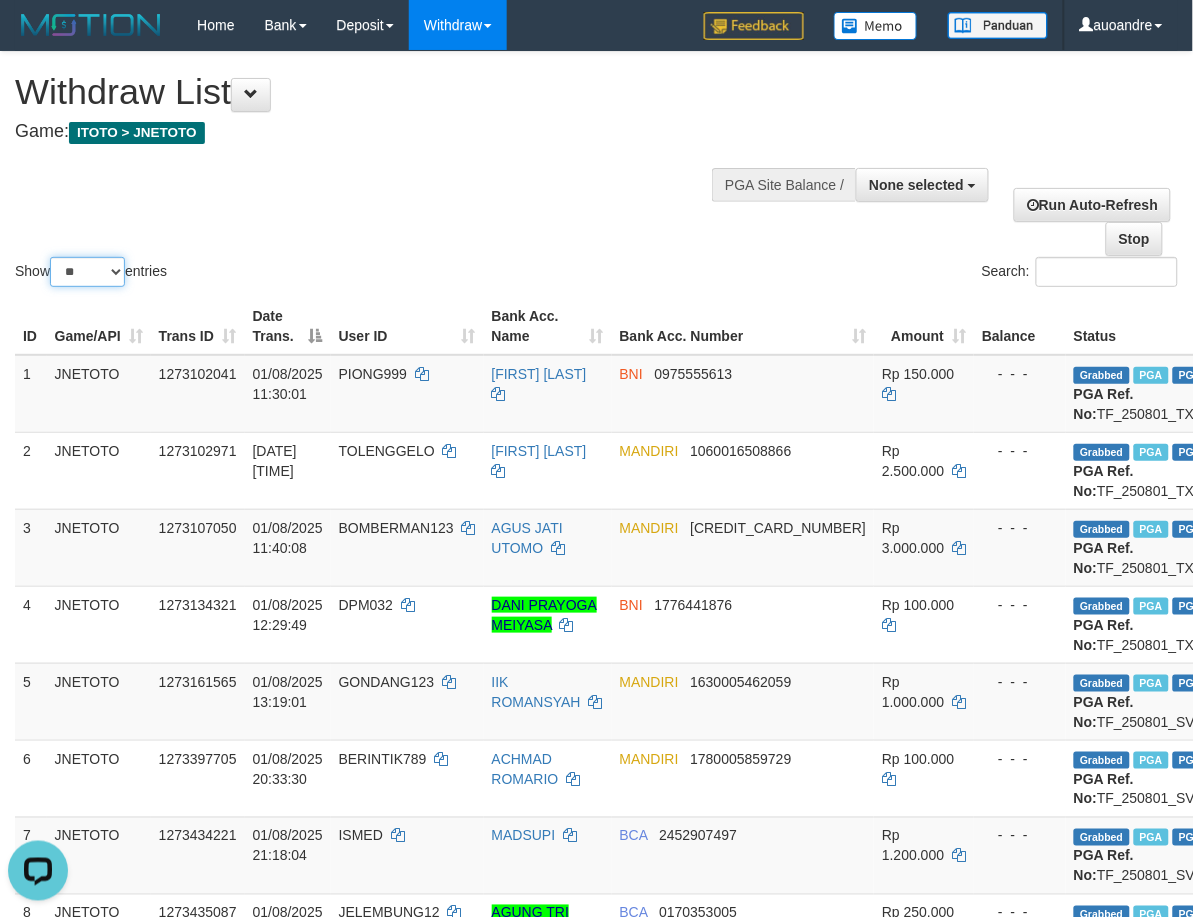 click on "** ** ** ***" at bounding box center (87, 272) 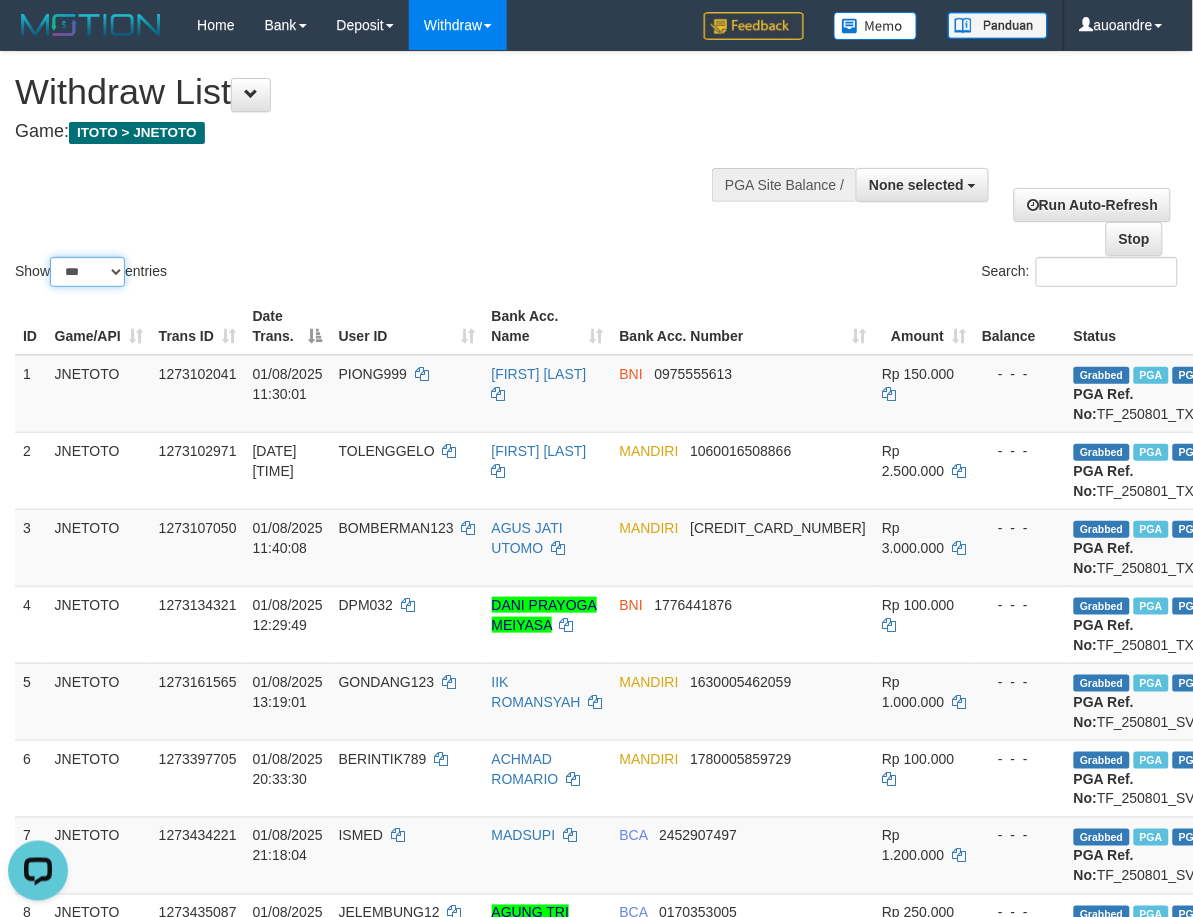 click on "** ** ** ***" at bounding box center (87, 272) 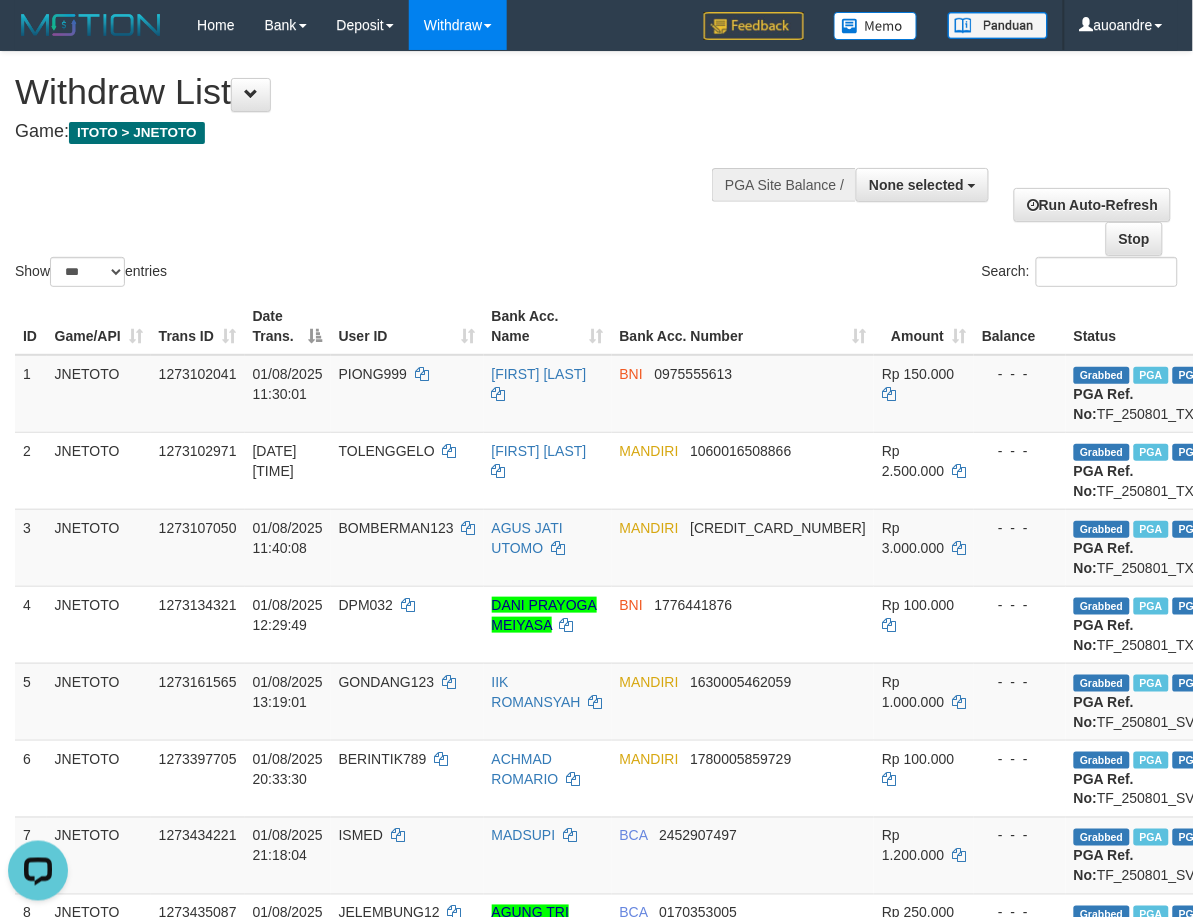 click on "Game:   ITOTO > JNETOTO" at bounding box center (395, 132) 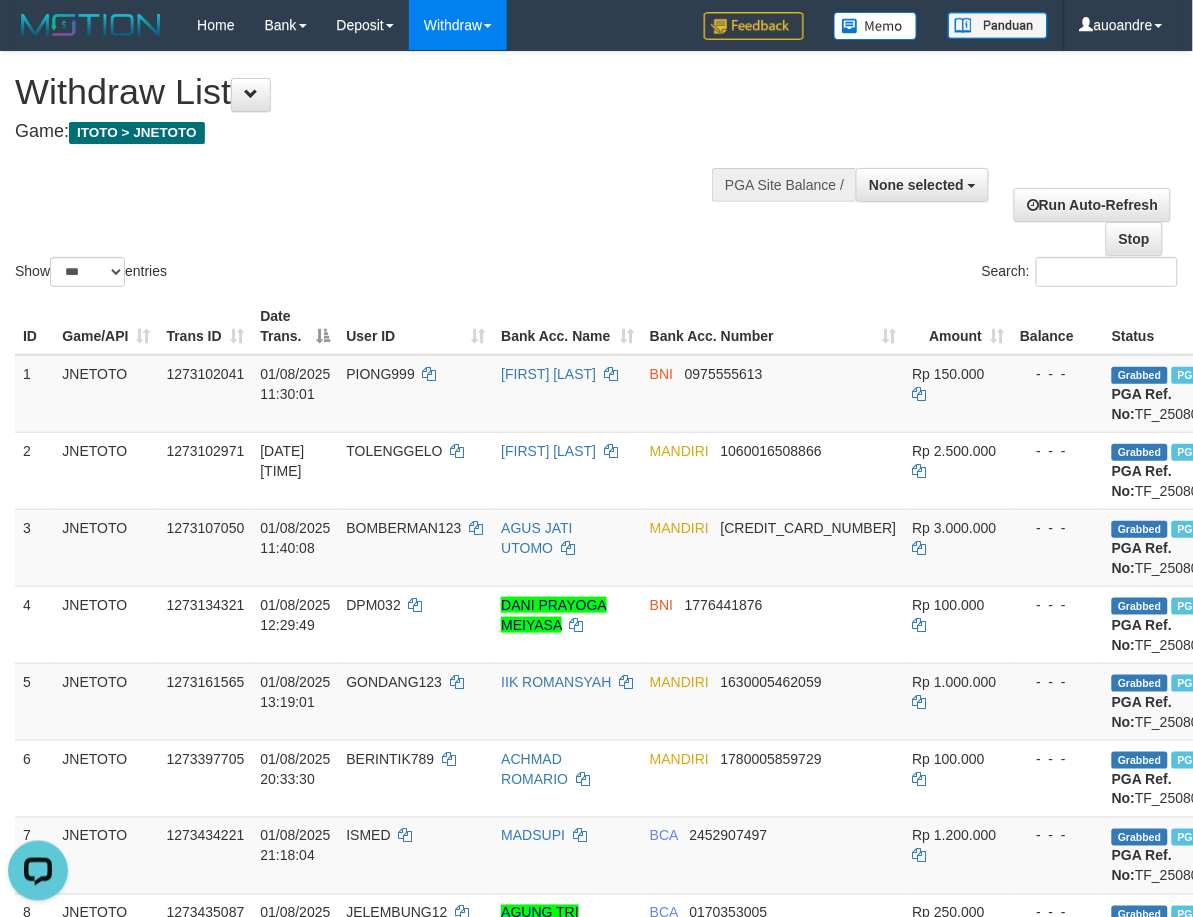 scroll, scrollTop: 3125, scrollLeft: 0, axis: vertical 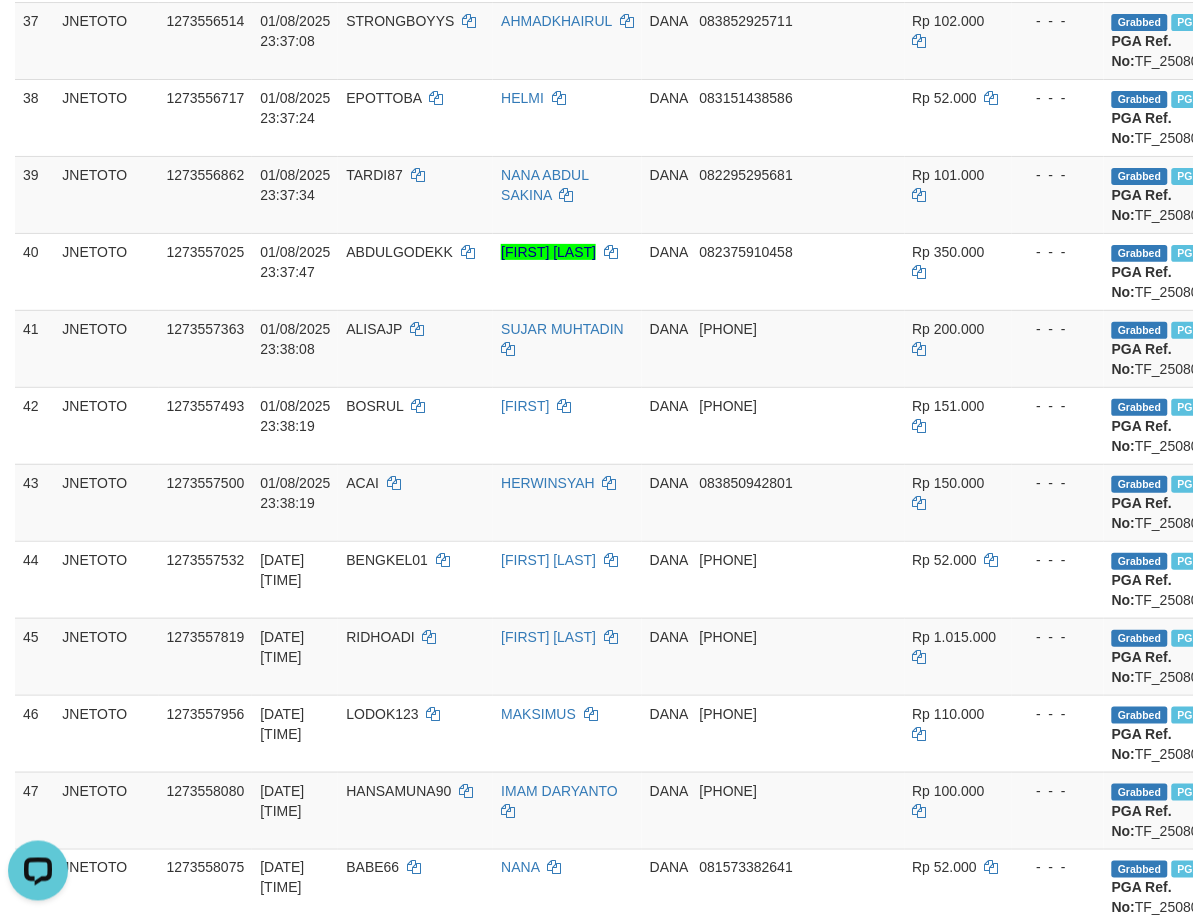 click on "JEHANDI" at bounding box center [567, -191] 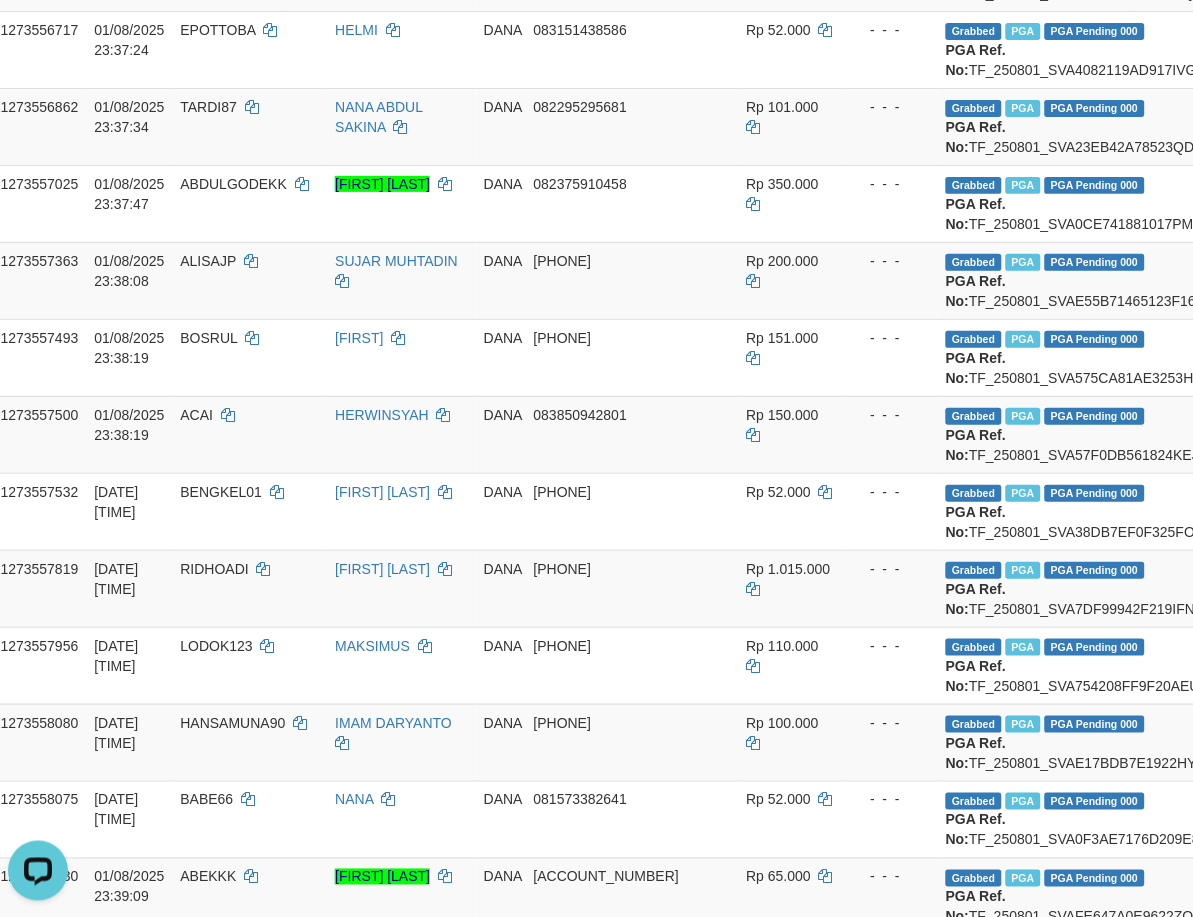 scroll, scrollTop: 3208, scrollLeft: 166, axis: both 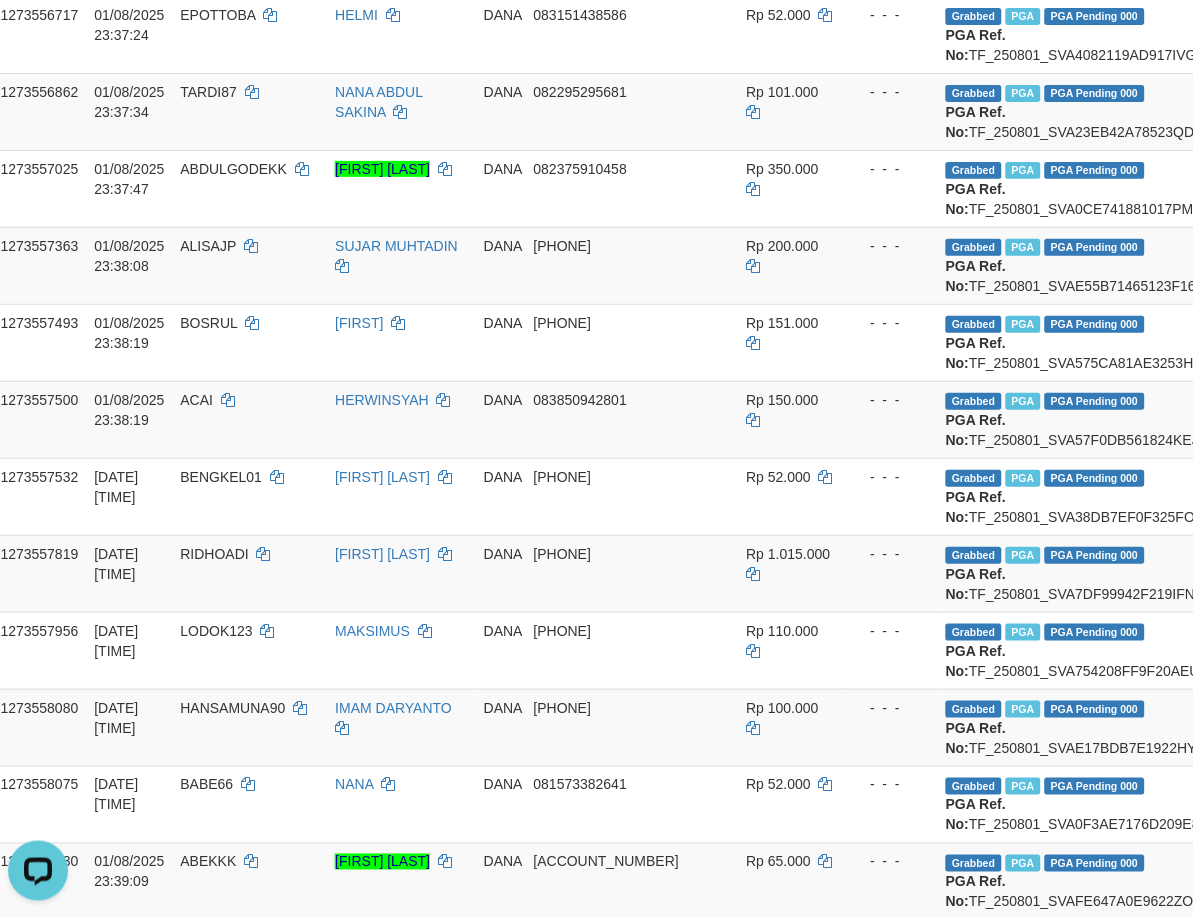 click on "DANA     089531058615" at bounding box center (607, -120) 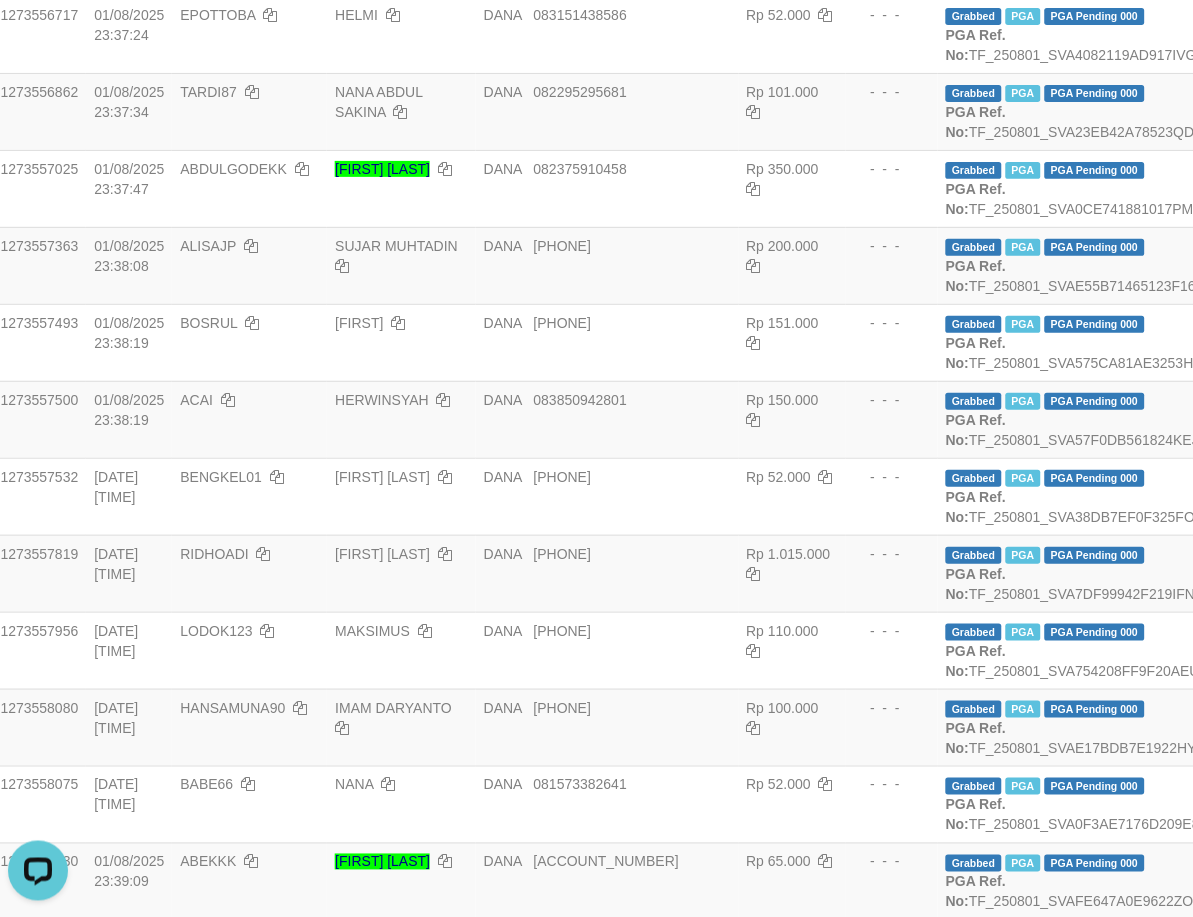 scroll, scrollTop: 7500, scrollLeft: 166, axis: both 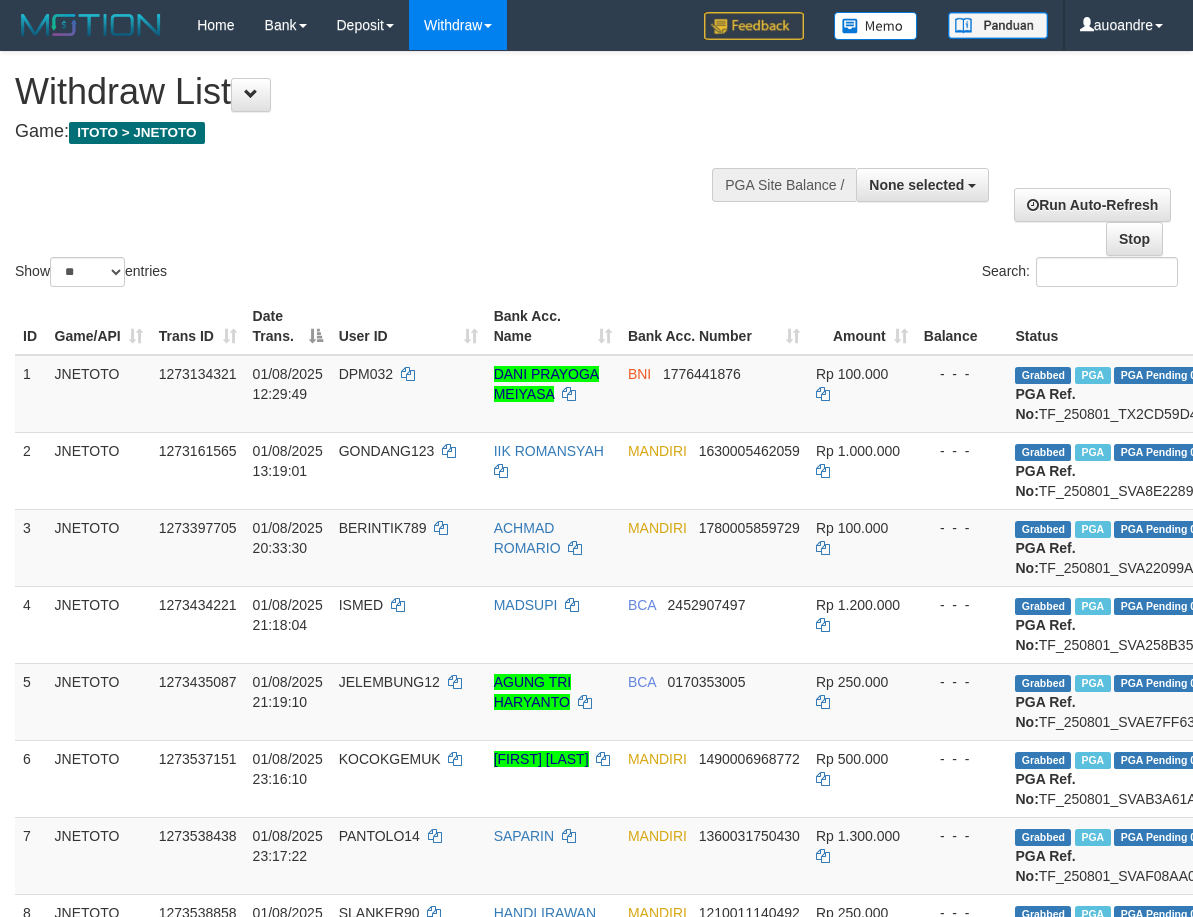 select 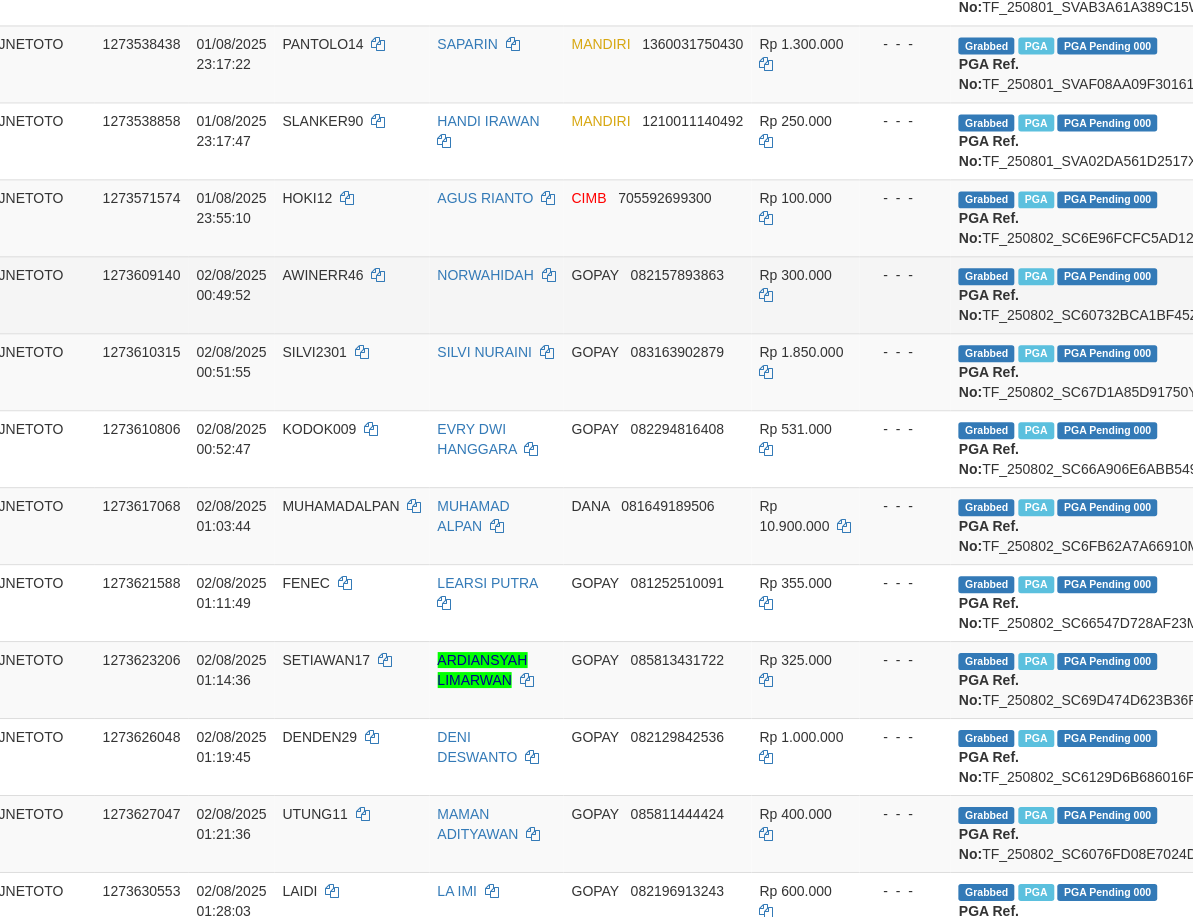 scroll, scrollTop: 791, scrollLeft: 83, axis: both 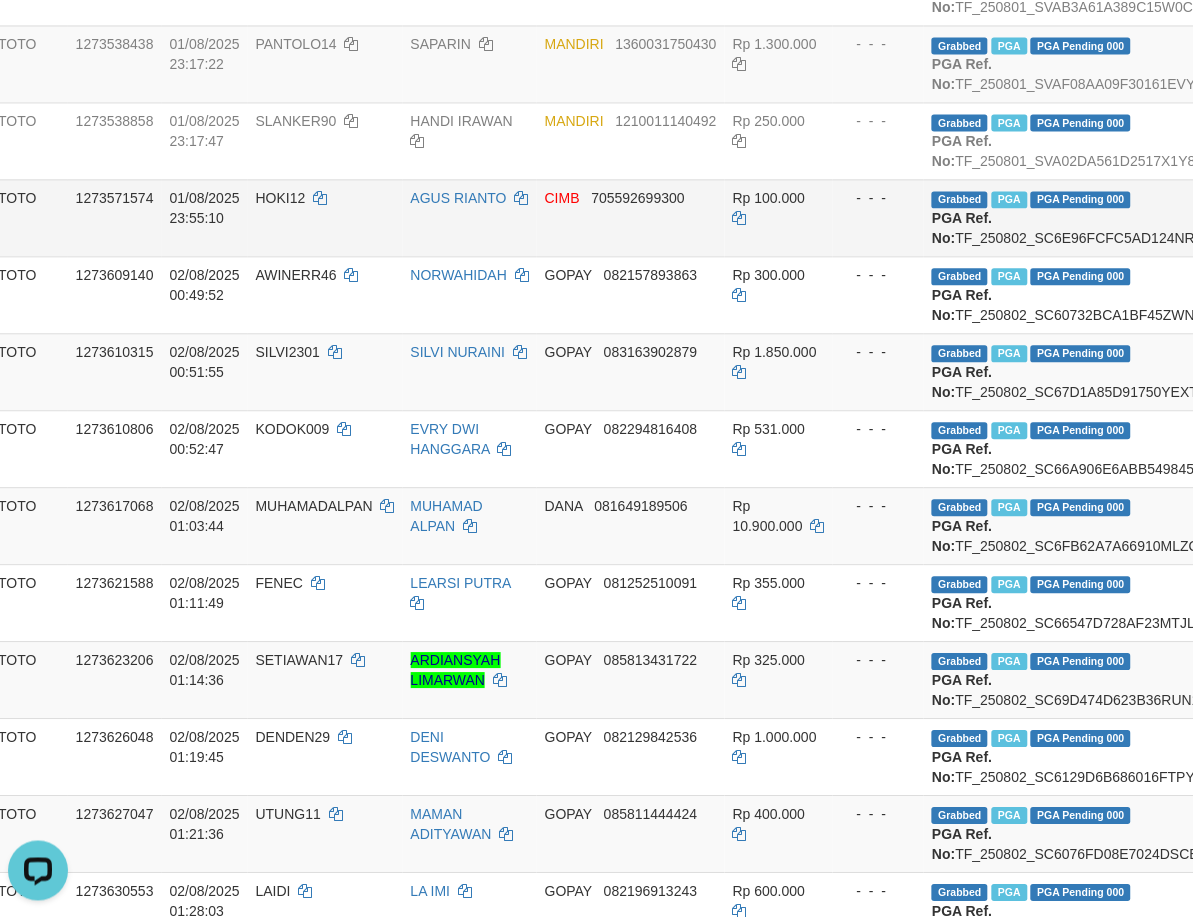 drag, startPoint x: 662, startPoint y: 460, endPoint x: 681, endPoint y: 433, distance: 33.01515 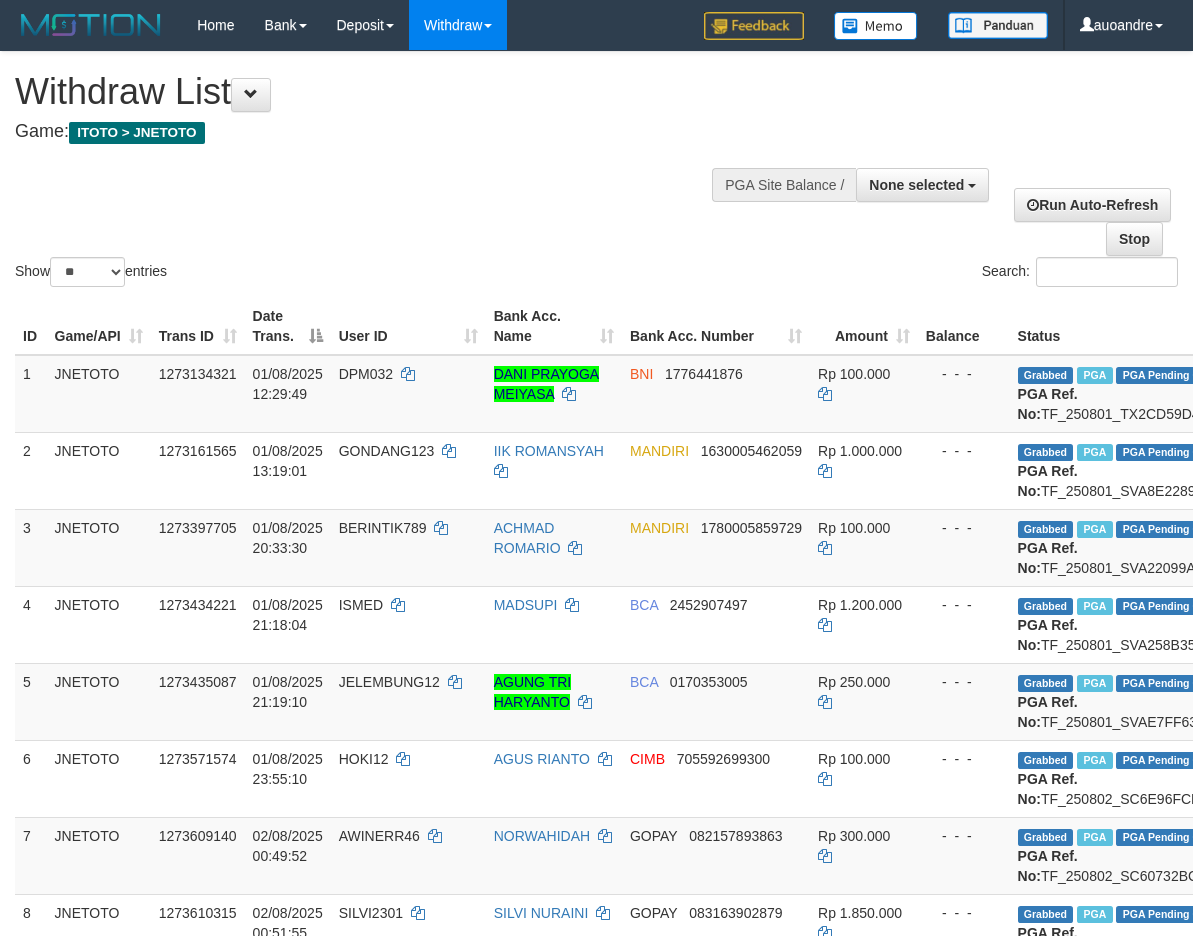 select 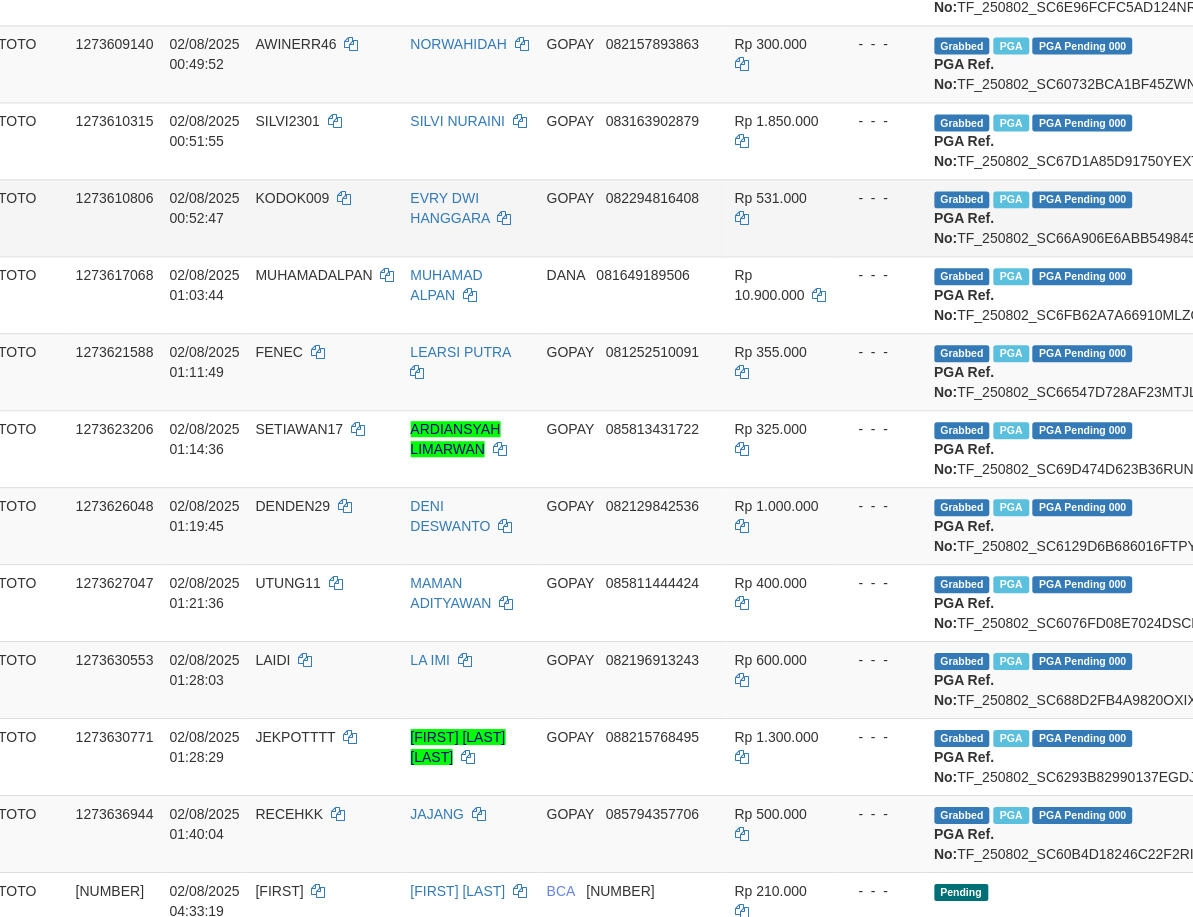 click on "GOPAY" at bounding box center (570, 199) 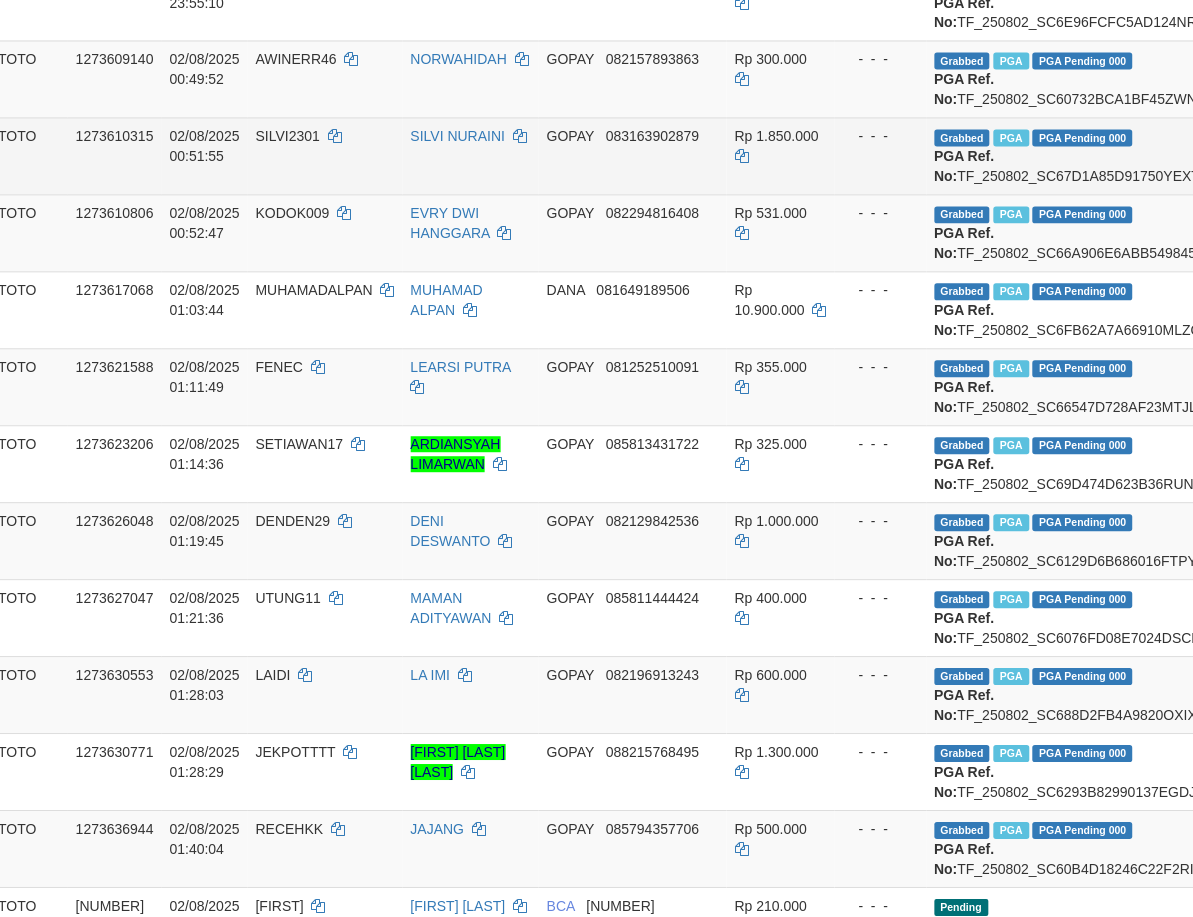 scroll, scrollTop: 0, scrollLeft: 83, axis: horizontal 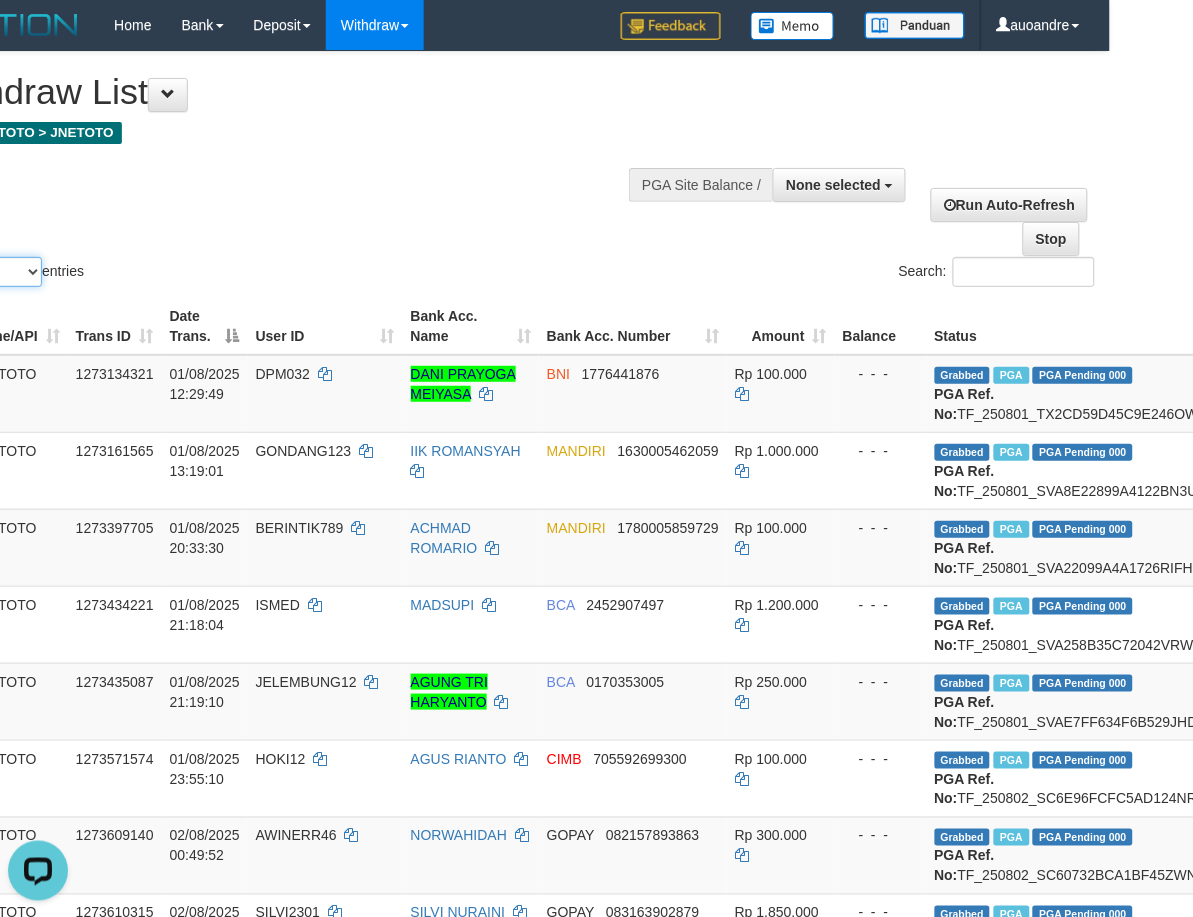 click on "** ** ** ***" at bounding box center (4, 272) 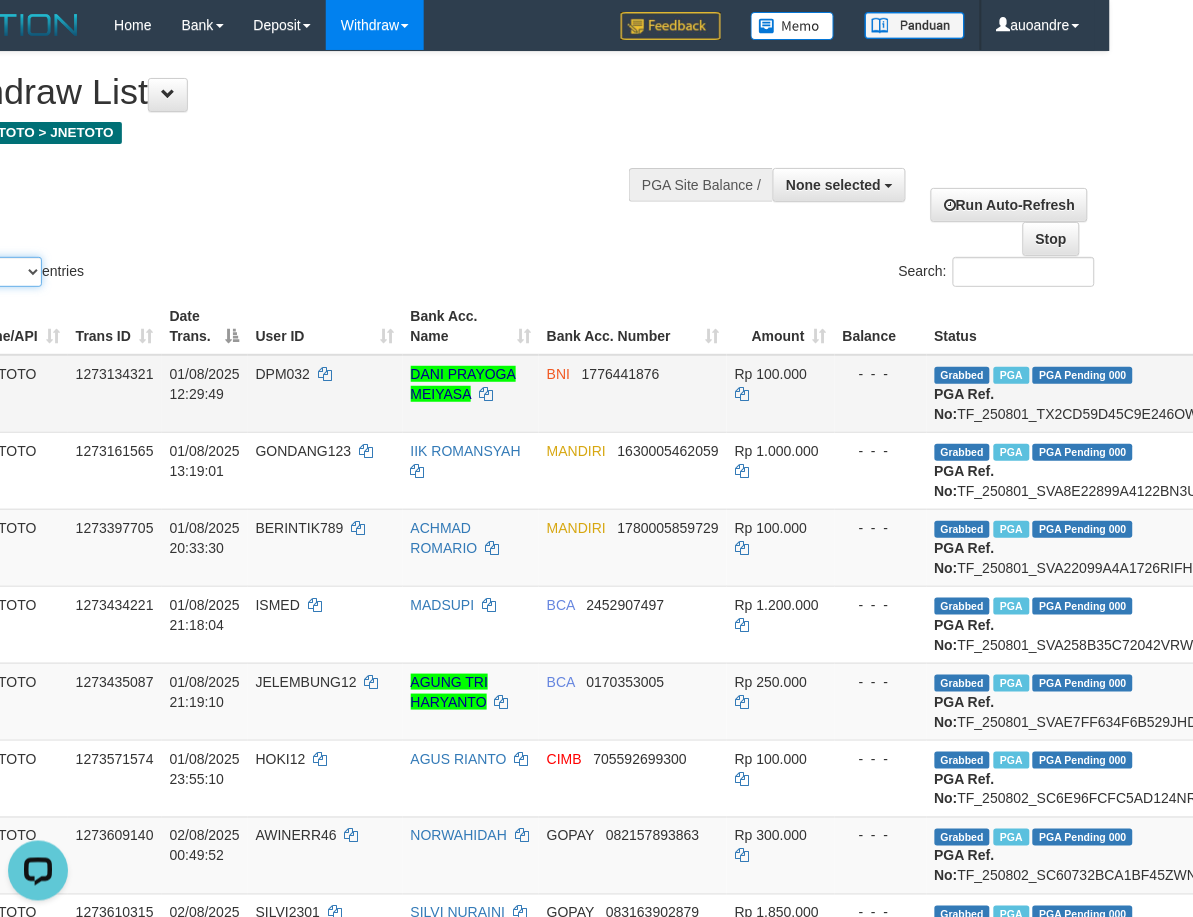 select on "***" 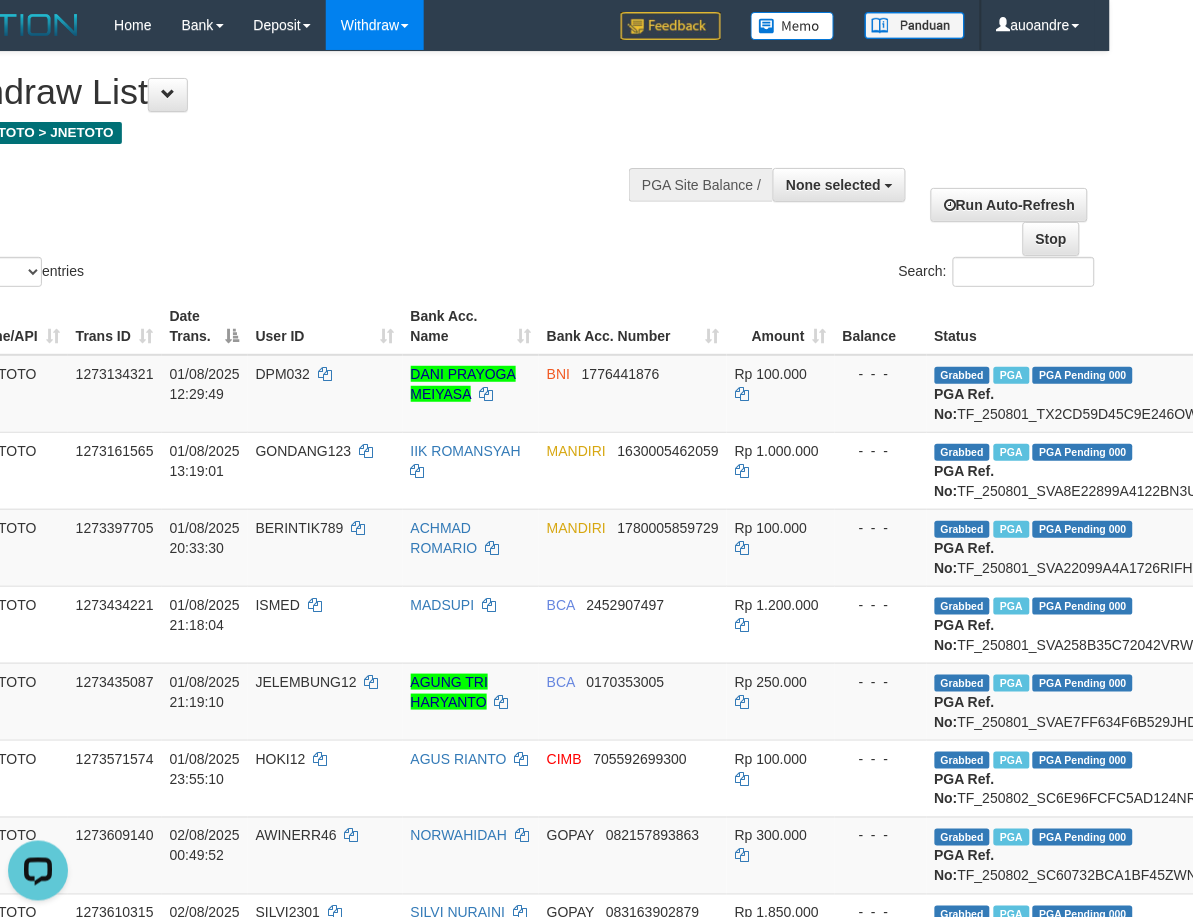 click on "Show  ** ** ** ***  entries Search:" at bounding box center [513, 171] 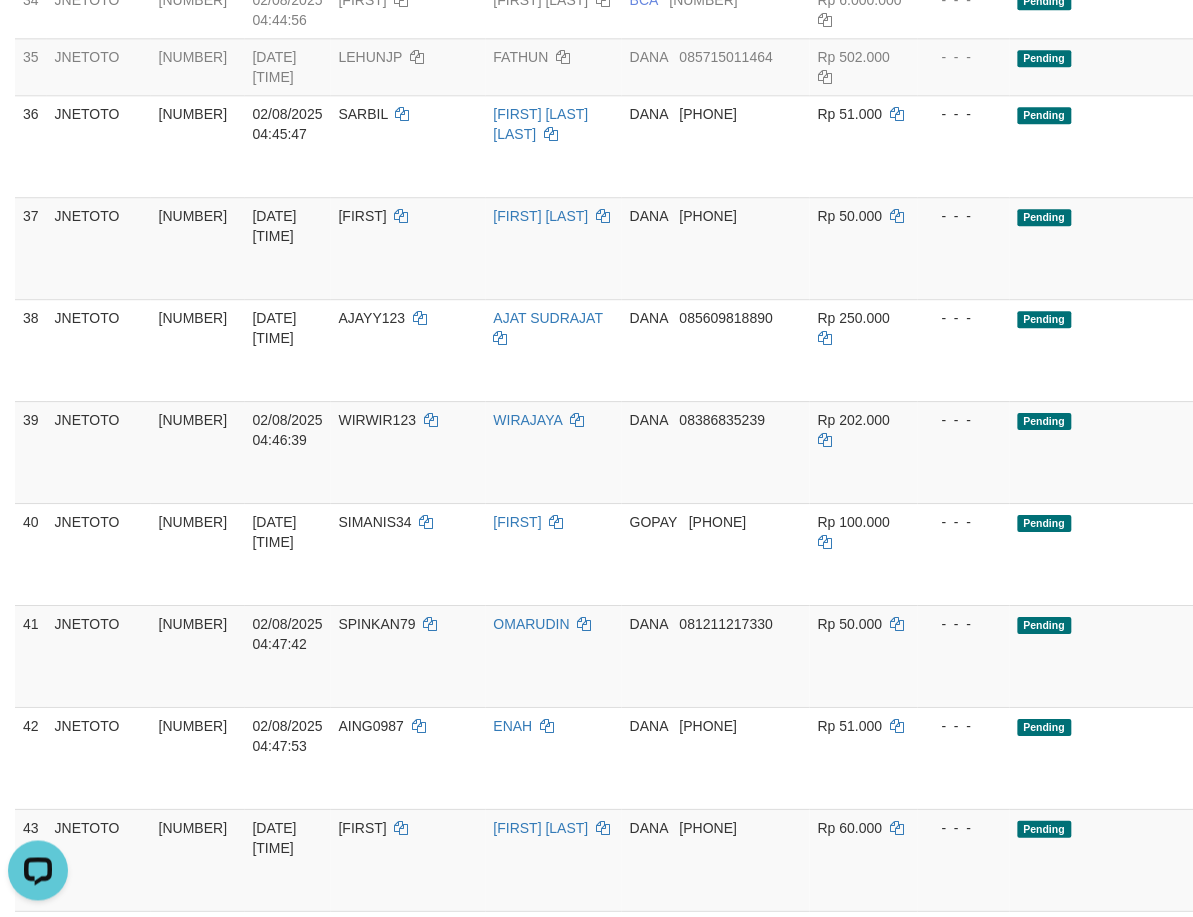 scroll, scrollTop: 2525, scrollLeft: 0, axis: vertical 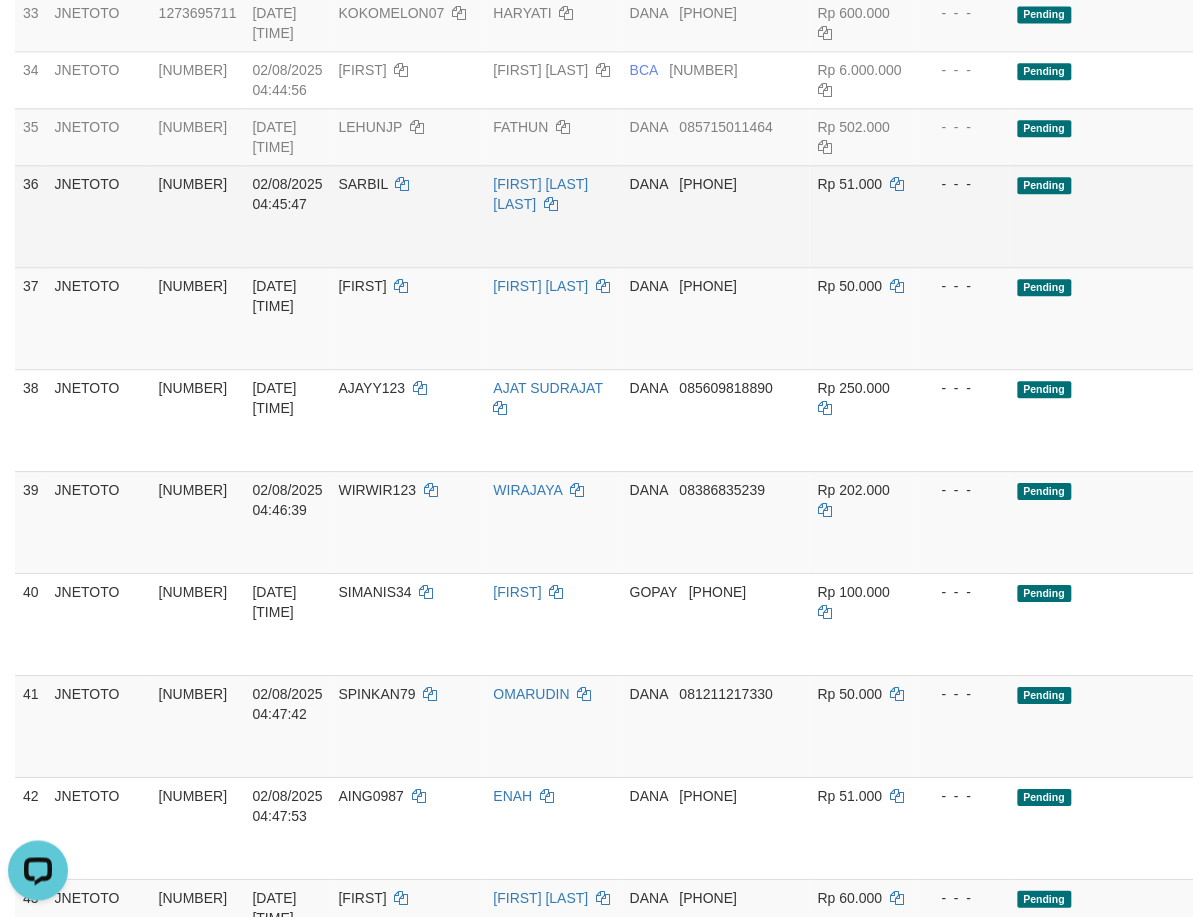 click on "DANA     081222499313" at bounding box center (716, 216) 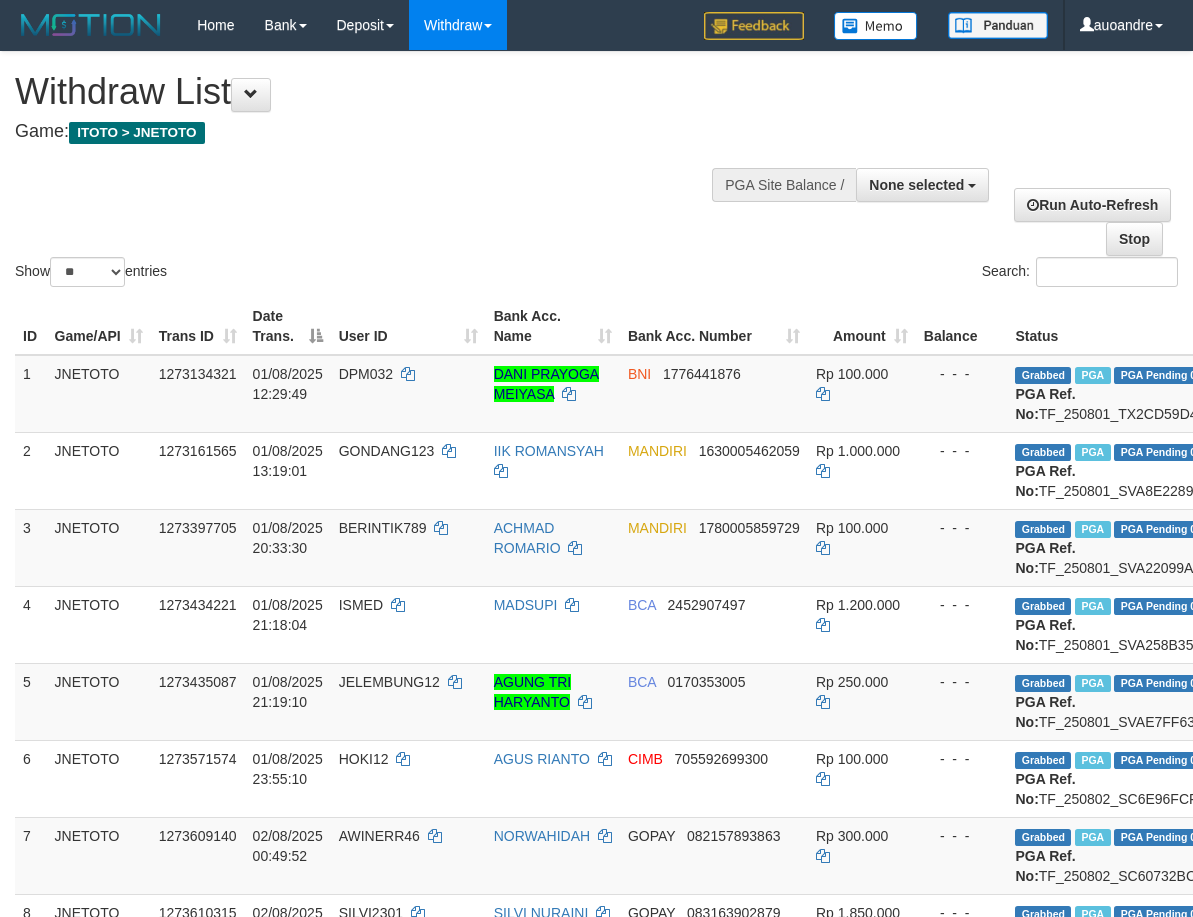 select 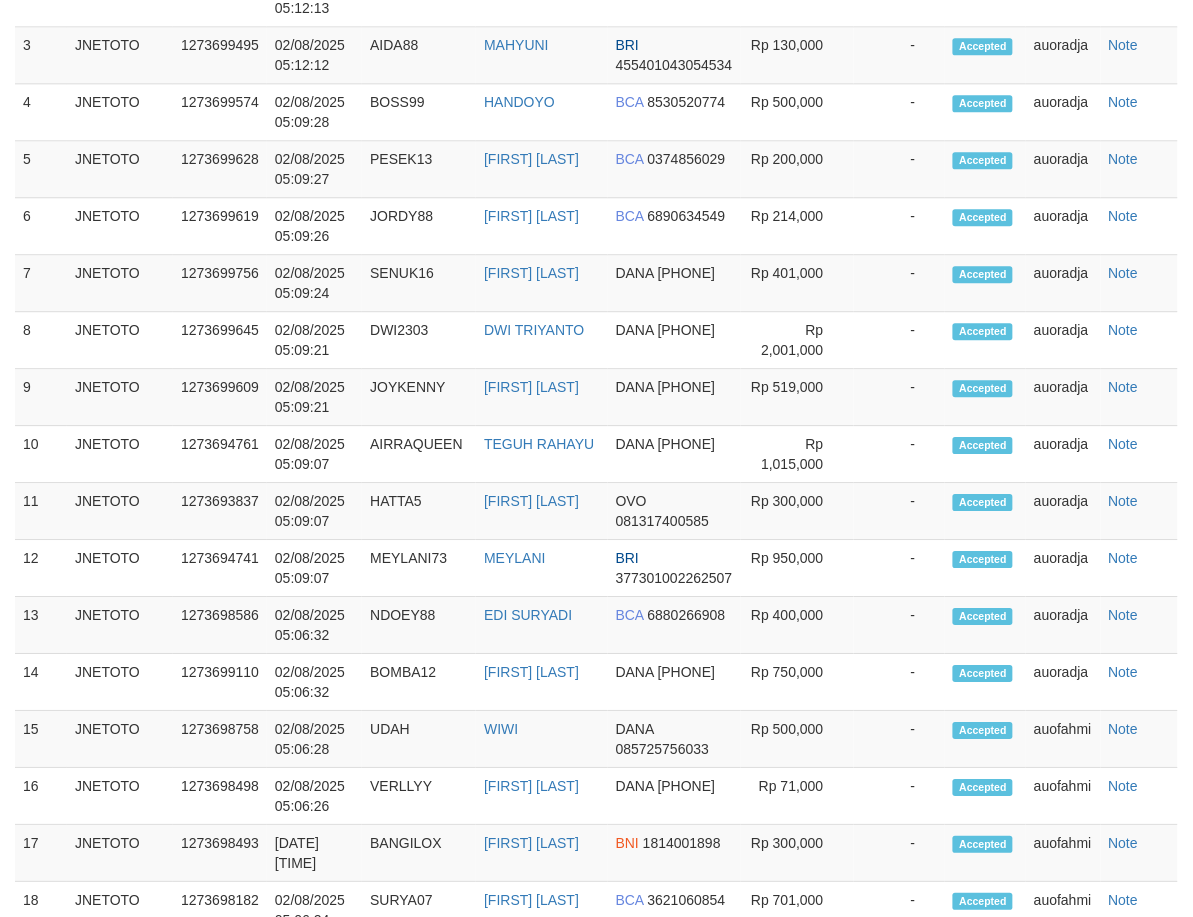 scroll, scrollTop: 2525, scrollLeft: 0, axis: vertical 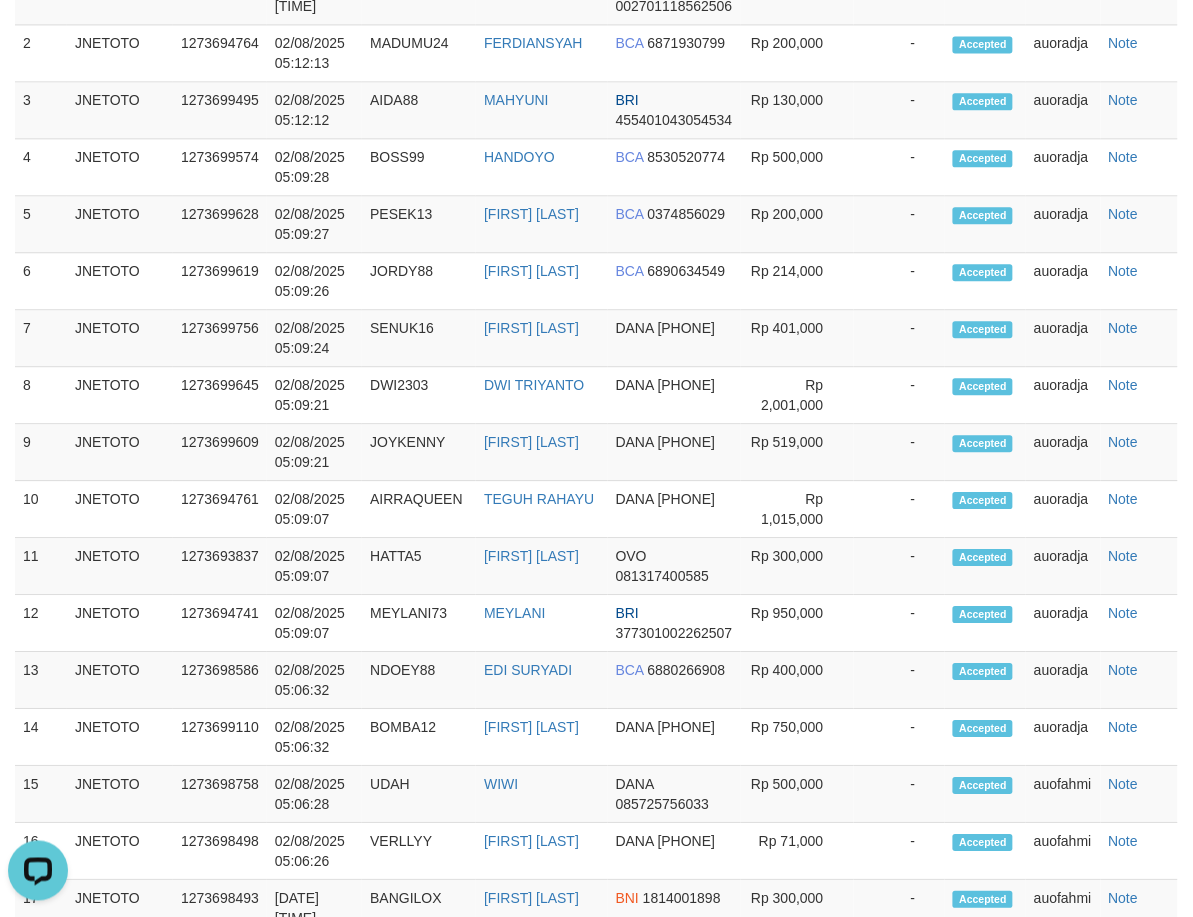 click at bounding box center [596, -201] 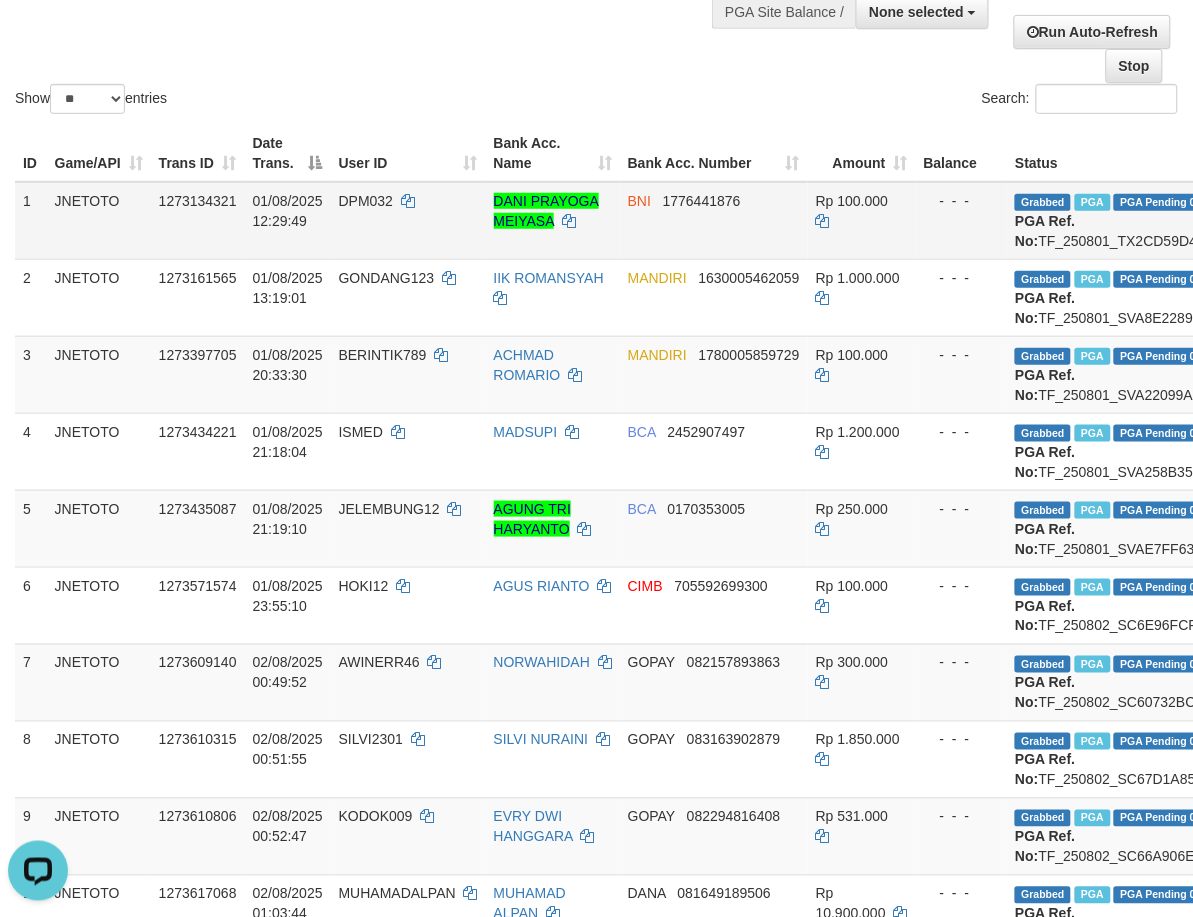 scroll, scrollTop: 0, scrollLeft: 0, axis: both 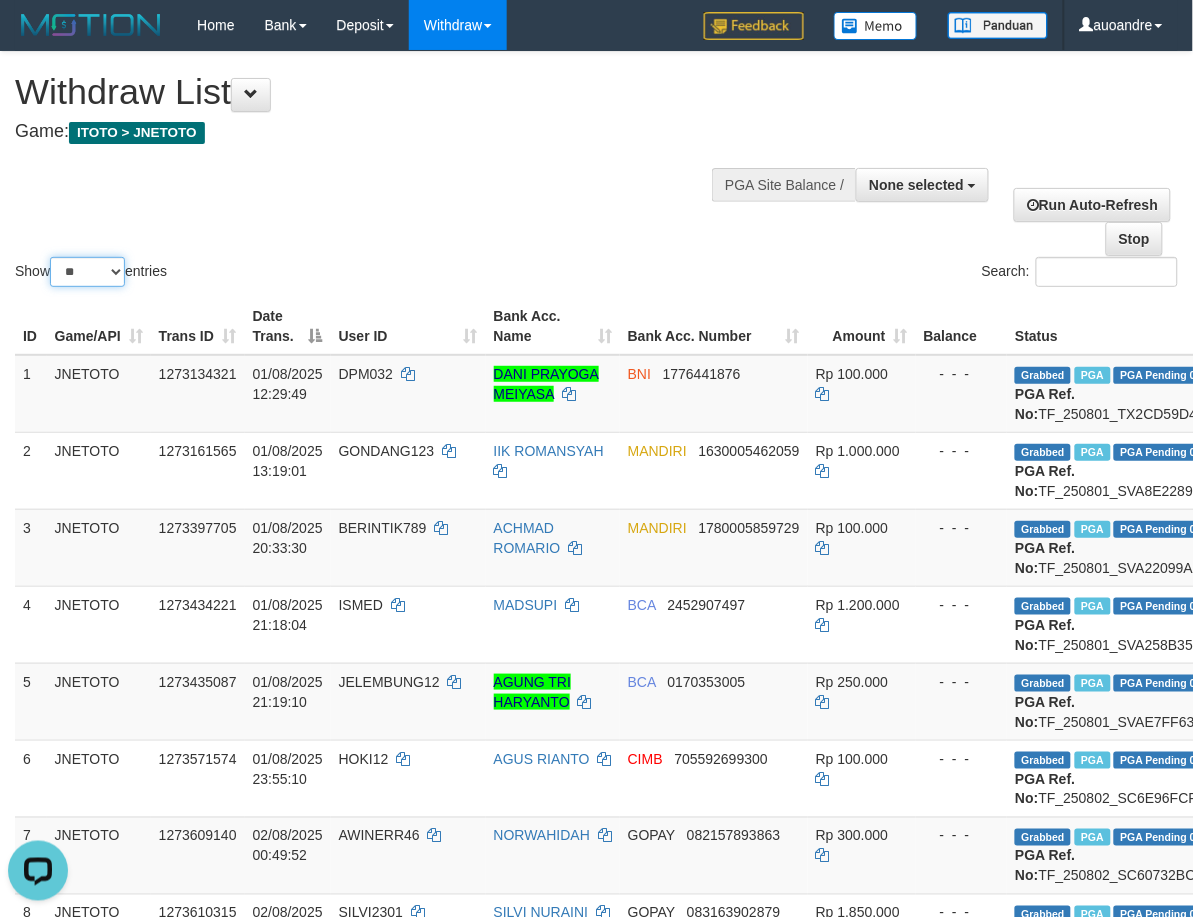 click on "** ** ** ***" at bounding box center [87, 272] 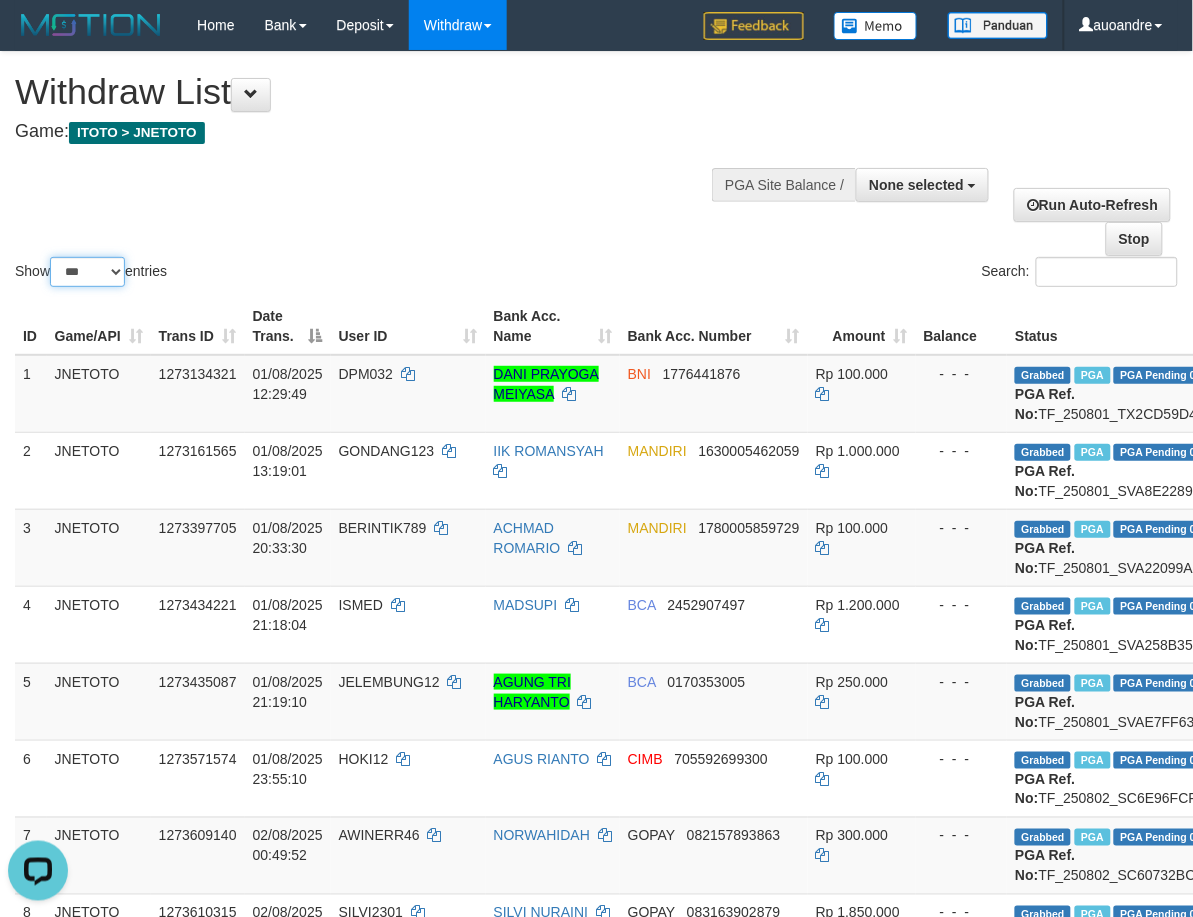 click on "** ** ** ***" at bounding box center [87, 272] 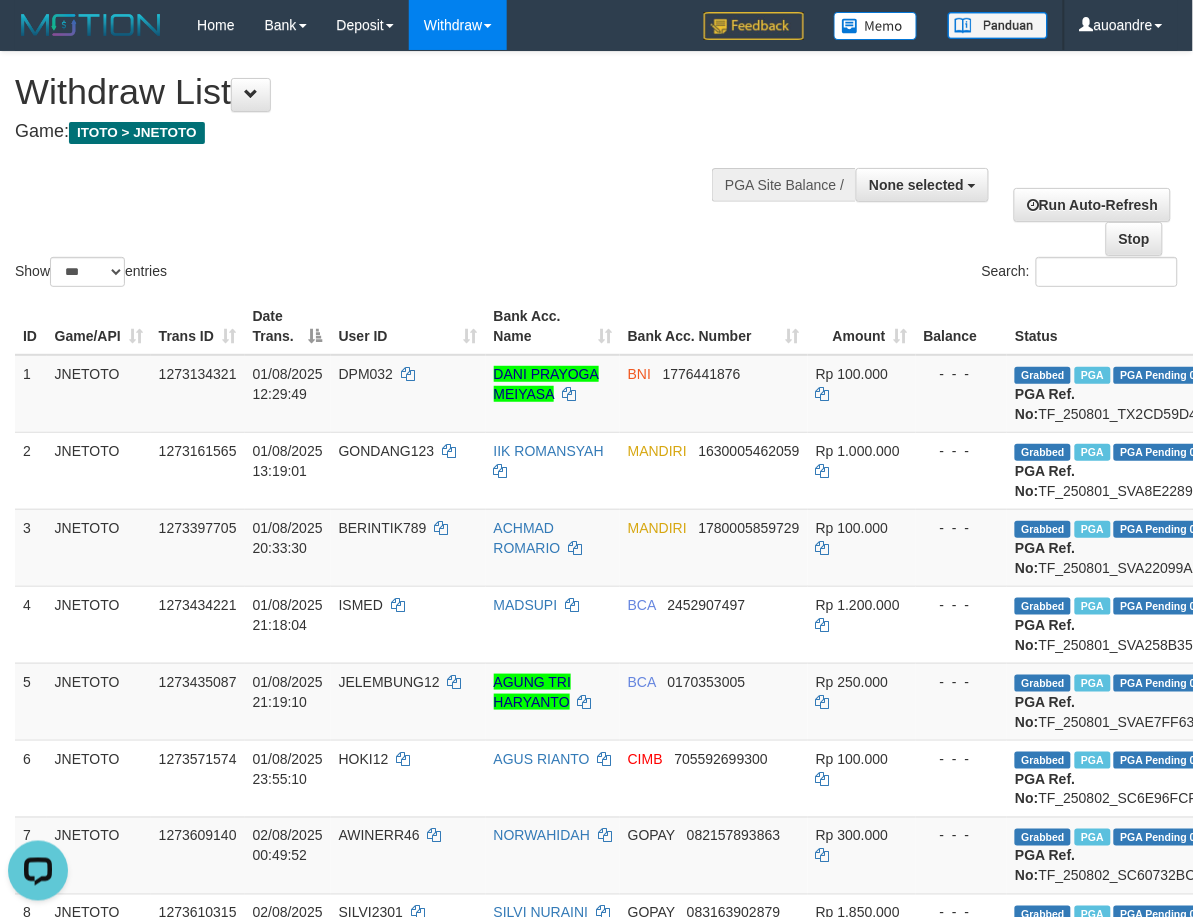 click on "Show  ** ** ** ***  entries Search:" at bounding box center [596, 171] 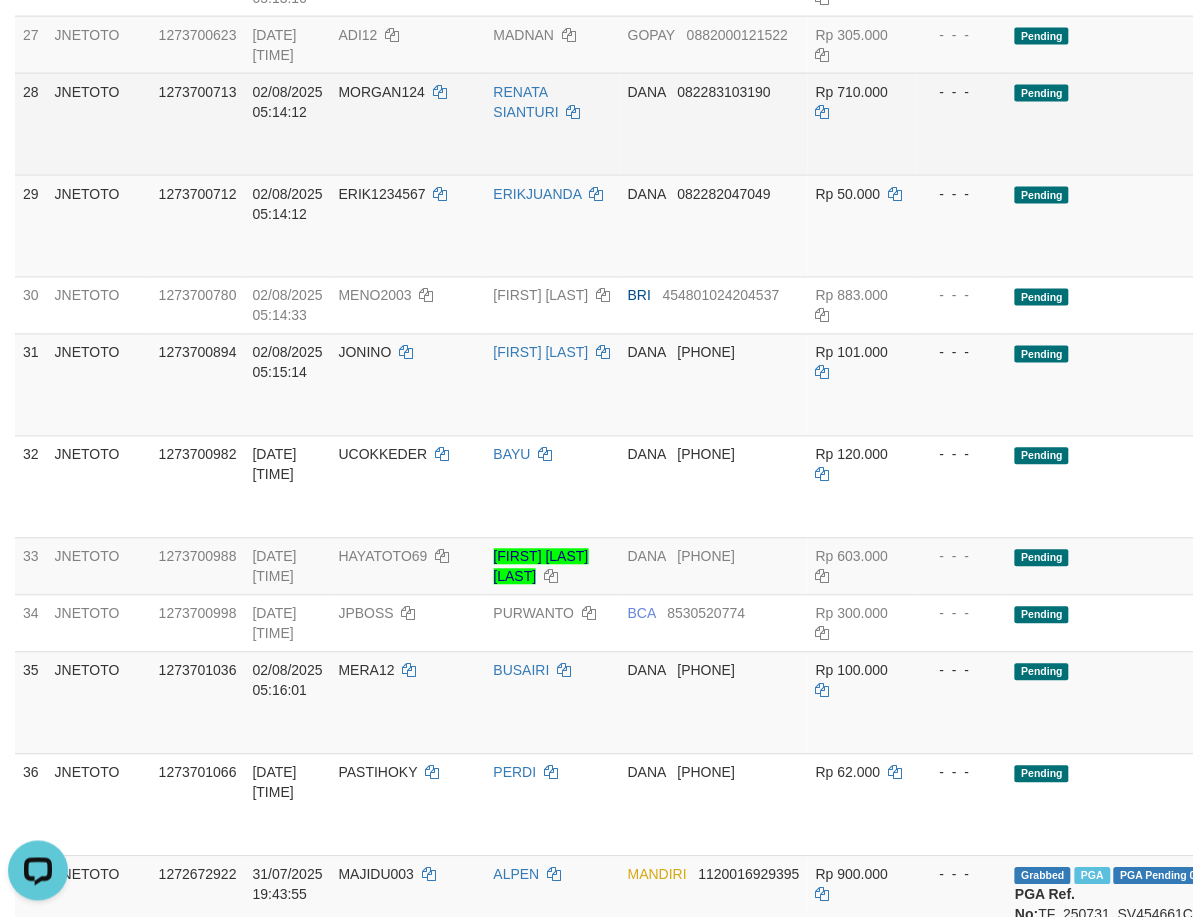 drag, startPoint x: 693, startPoint y: 451, endPoint x: 653, endPoint y: 775, distance: 326.4598 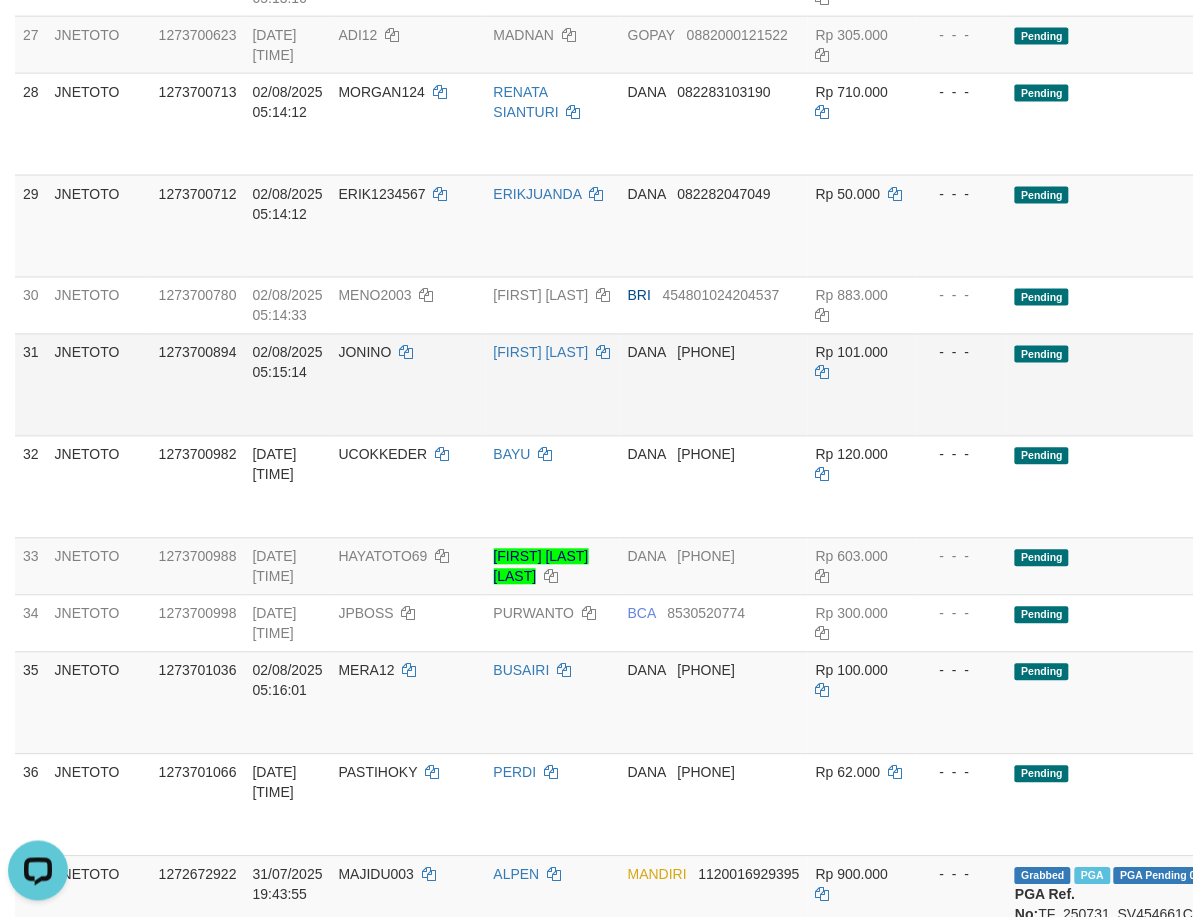 click on "082283103190" at bounding box center [724, 92] 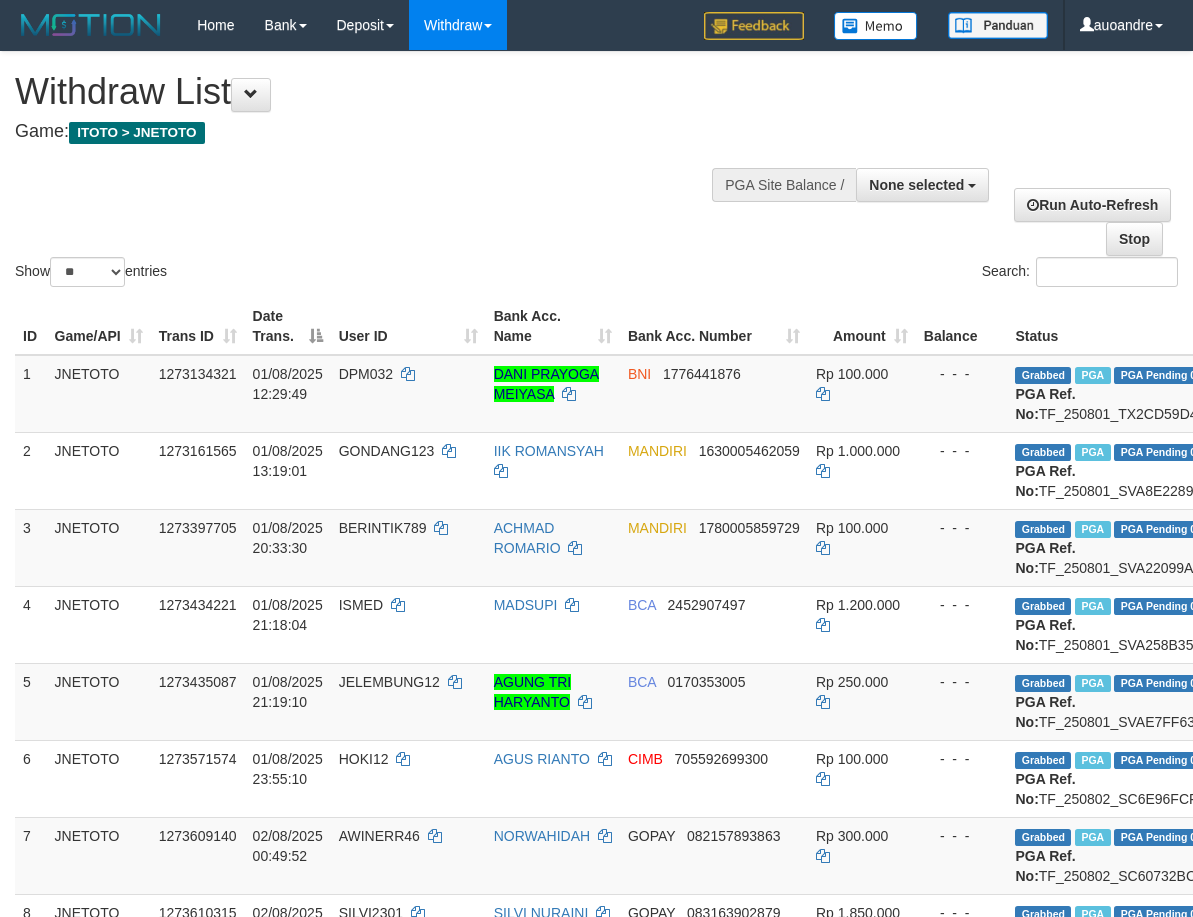 select 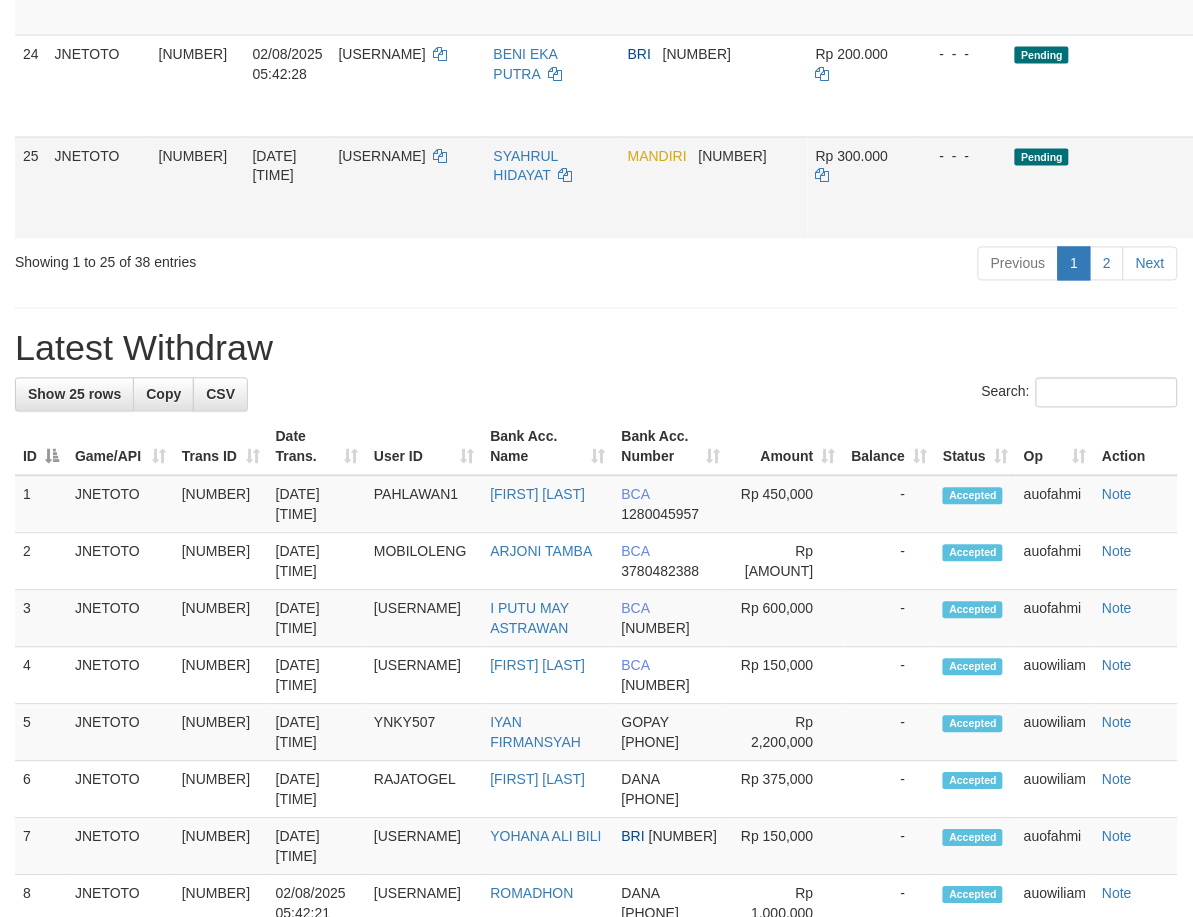 click on "-  -  -" at bounding box center (962, 156) 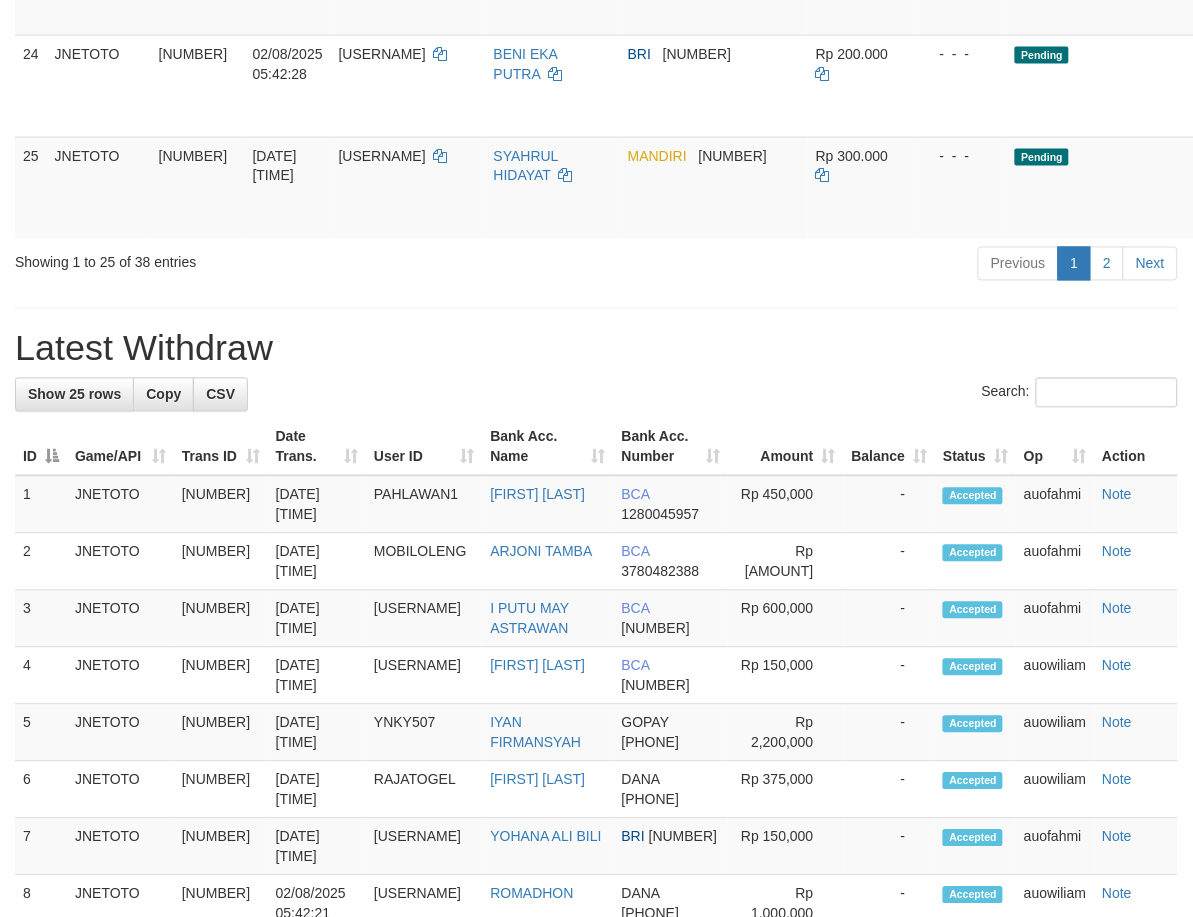 scroll, scrollTop: 1568, scrollLeft: 0, axis: vertical 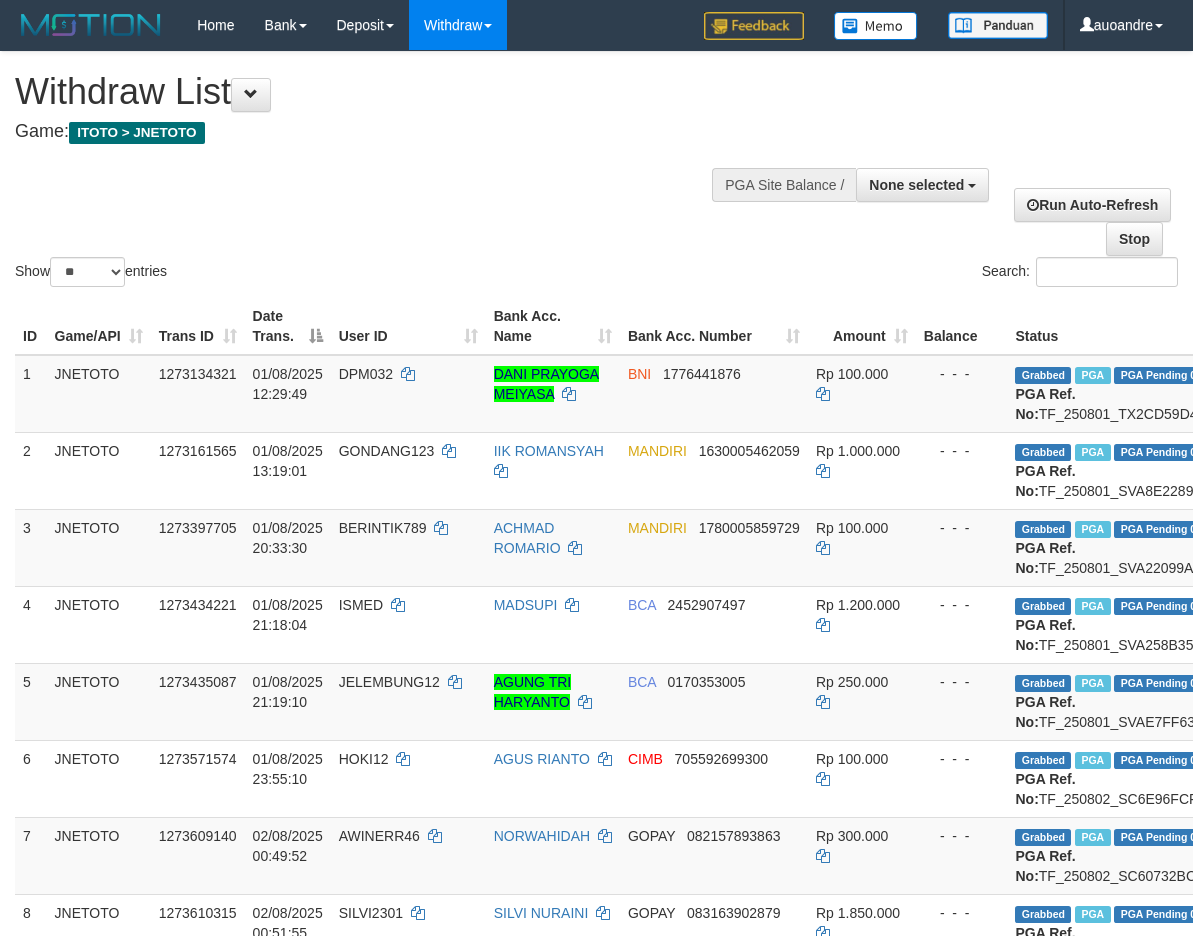 select 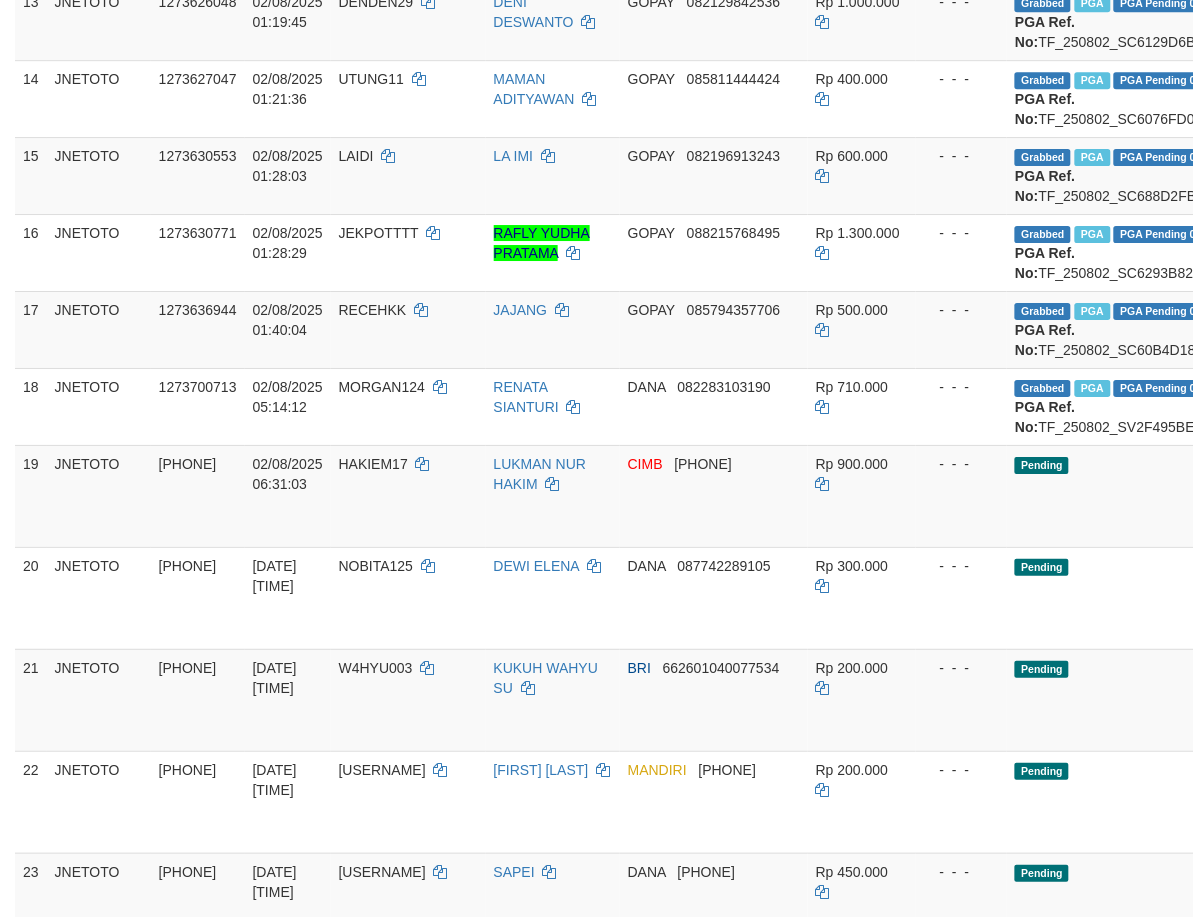 scroll, scrollTop: 957, scrollLeft: 0, axis: vertical 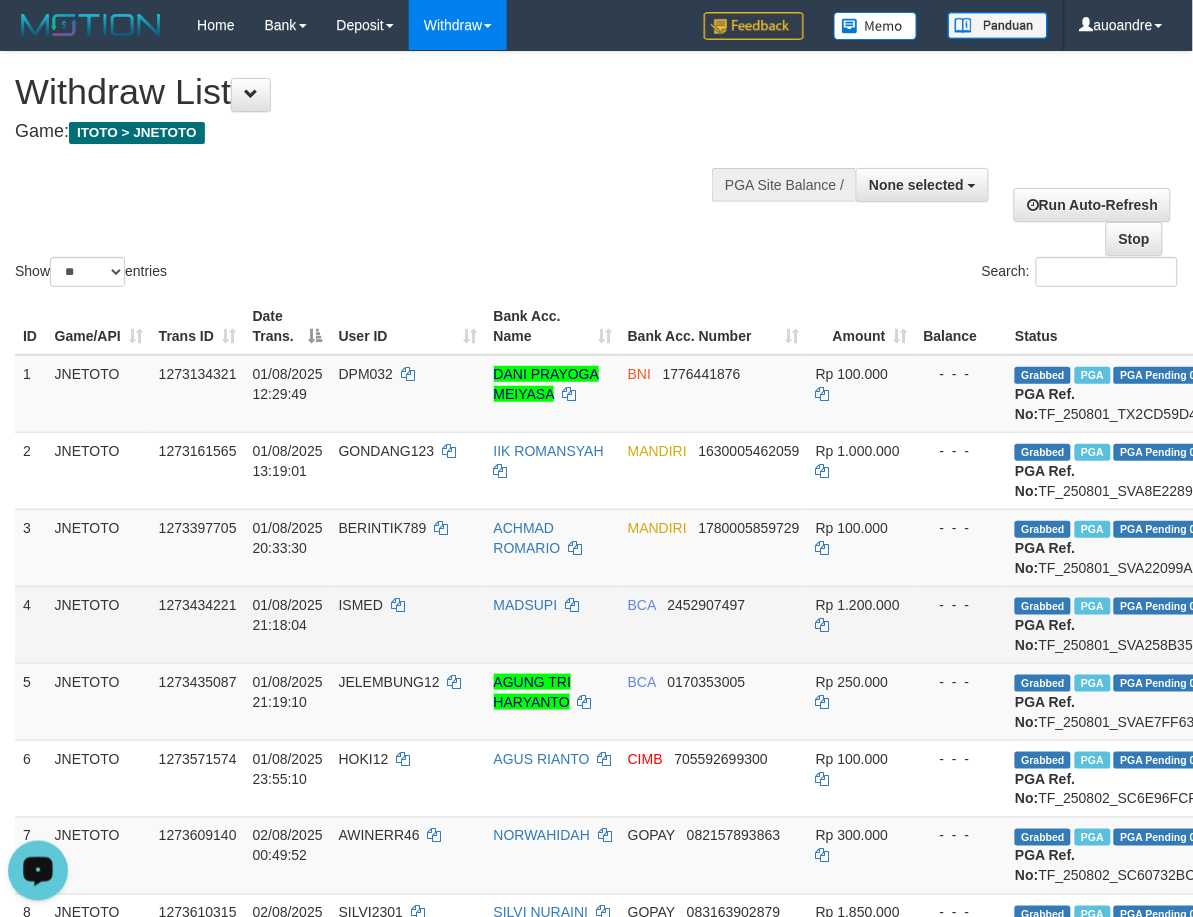 click on "ISMED" at bounding box center (408, 624) 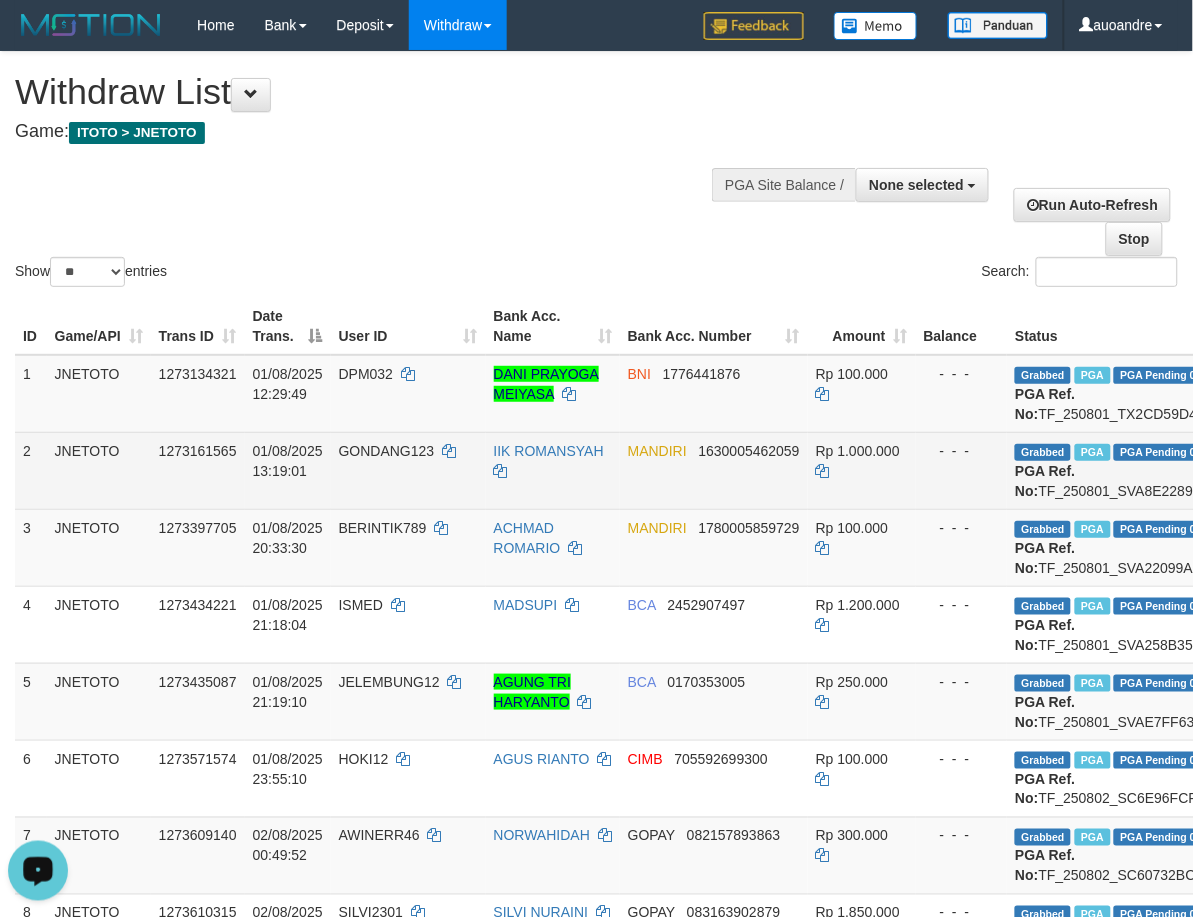 click on "IIK ROMANSYAH" at bounding box center [553, 470] 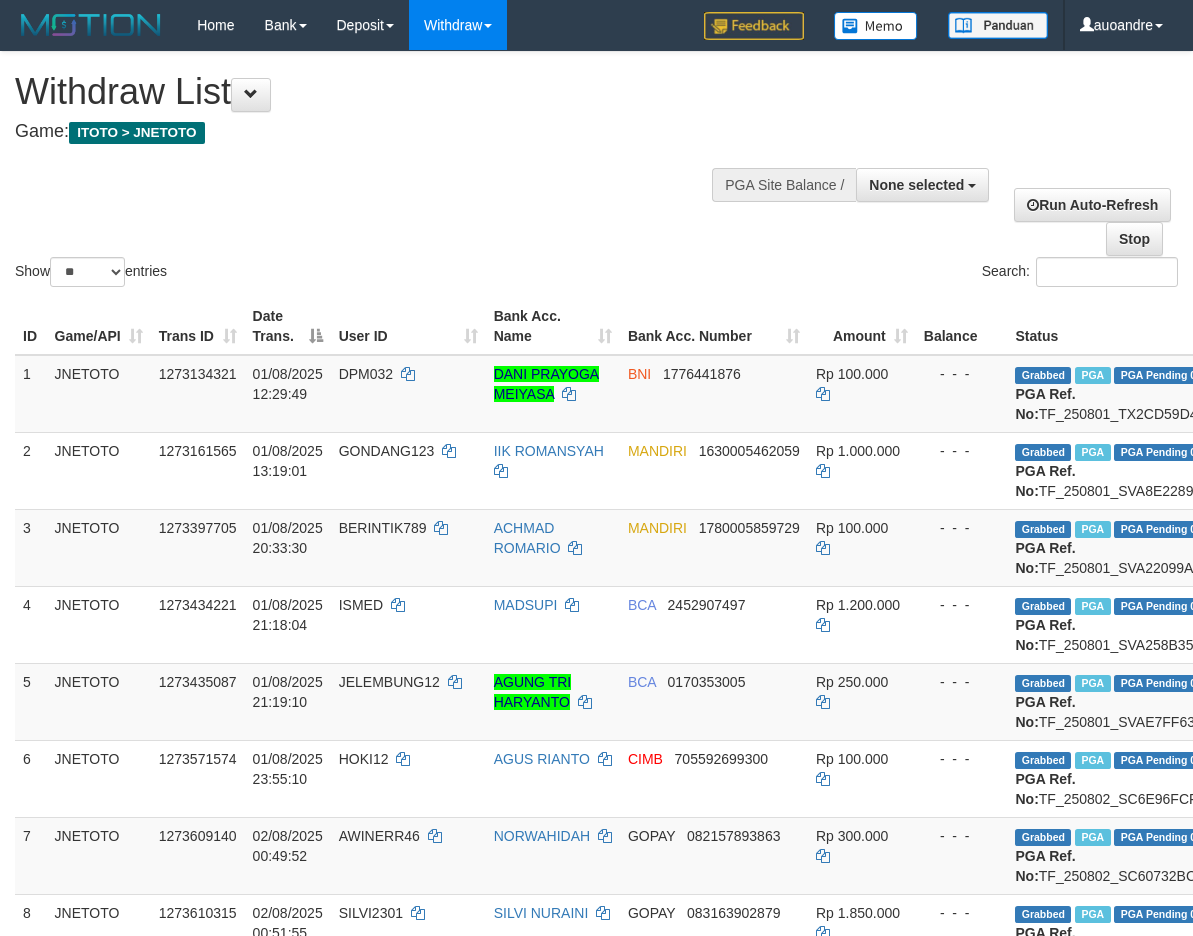 select 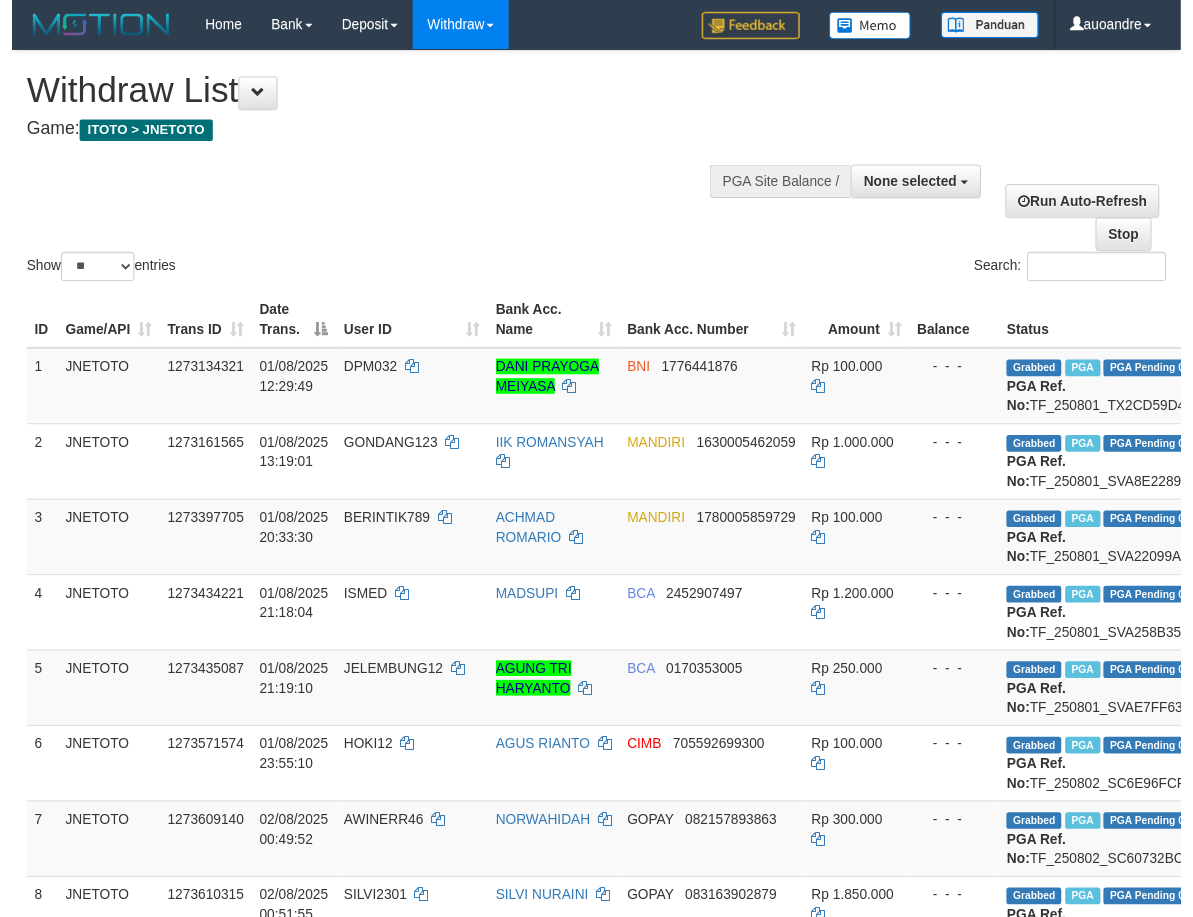 scroll, scrollTop: 0, scrollLeft: 0, axis: both 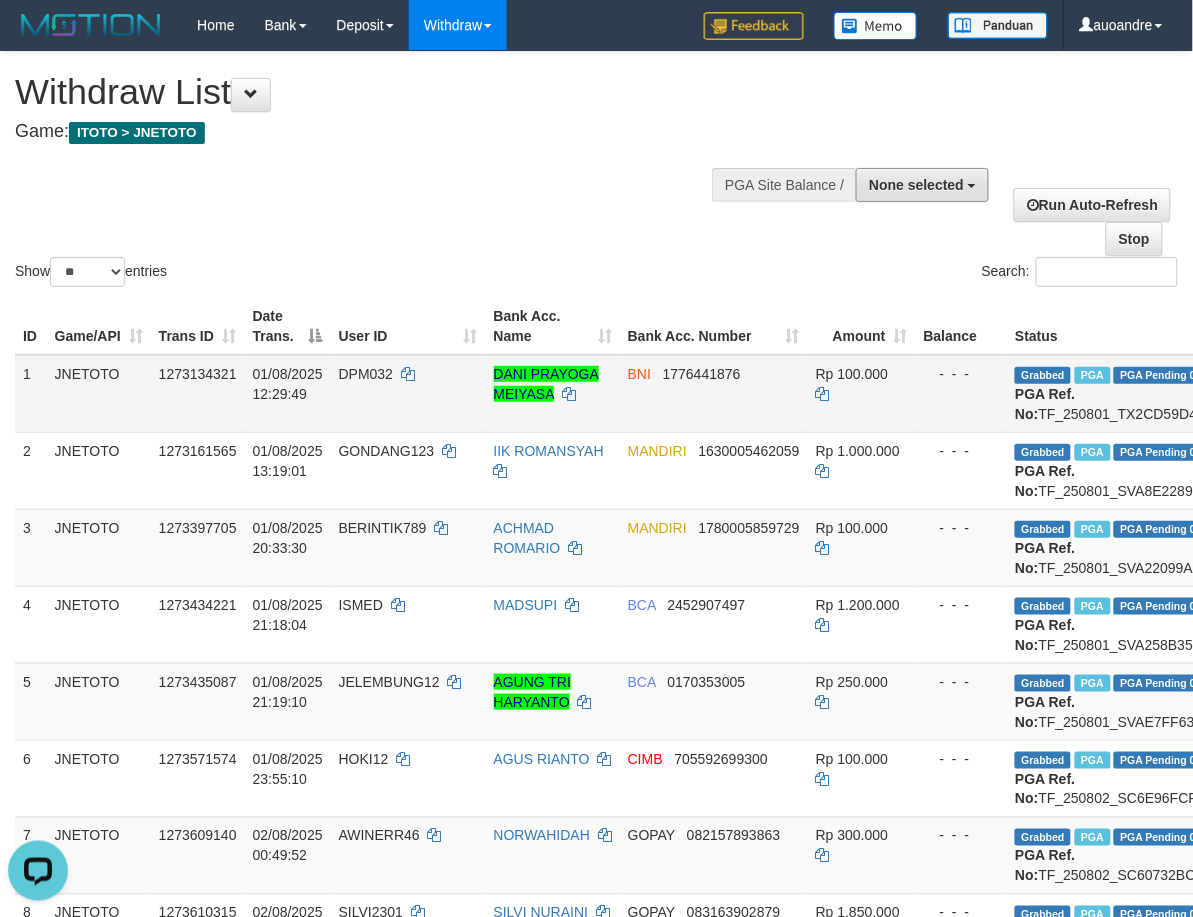 click on "**********" at bounding box center (909, 183) 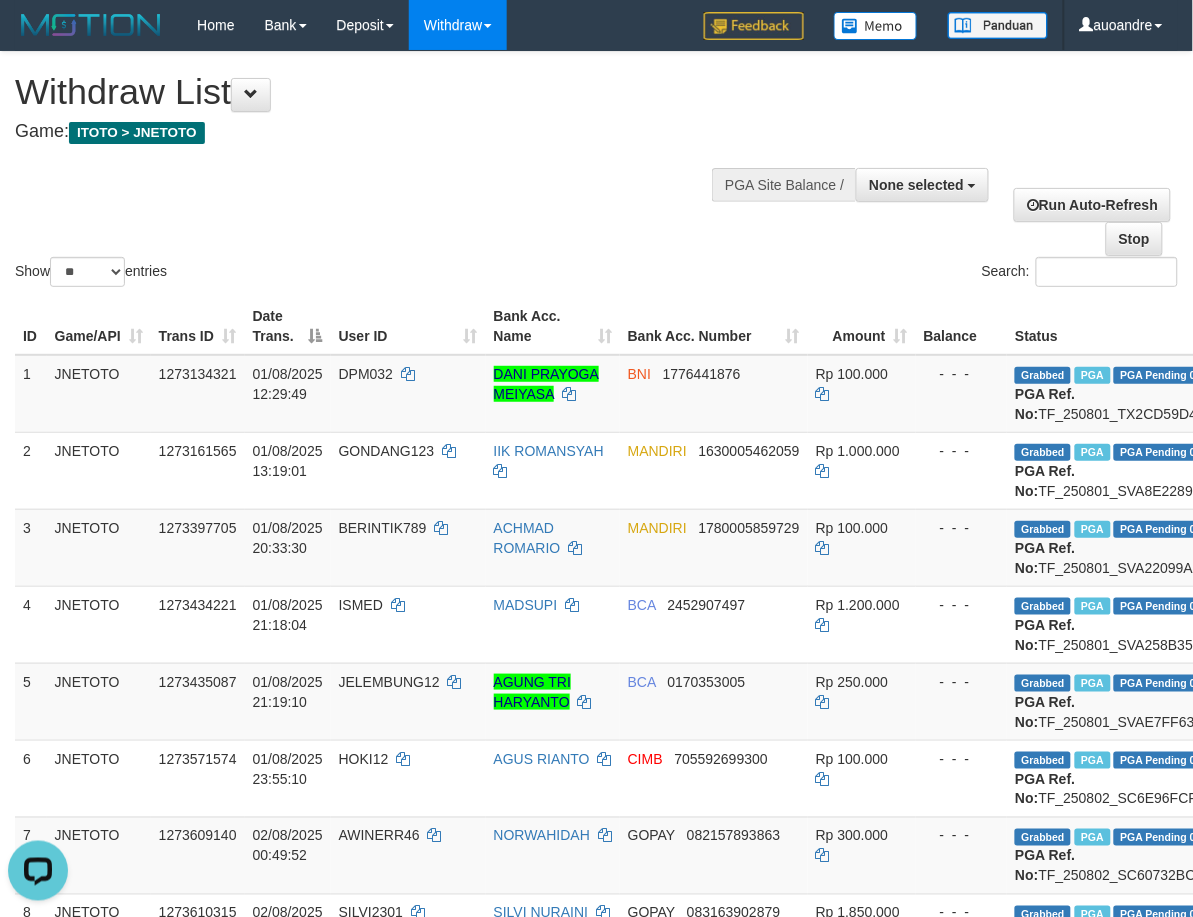 drag, startPoint x: 580, startPoint y: 231, endPoint x: 878, endPoint y: 838, distance: 676.20483 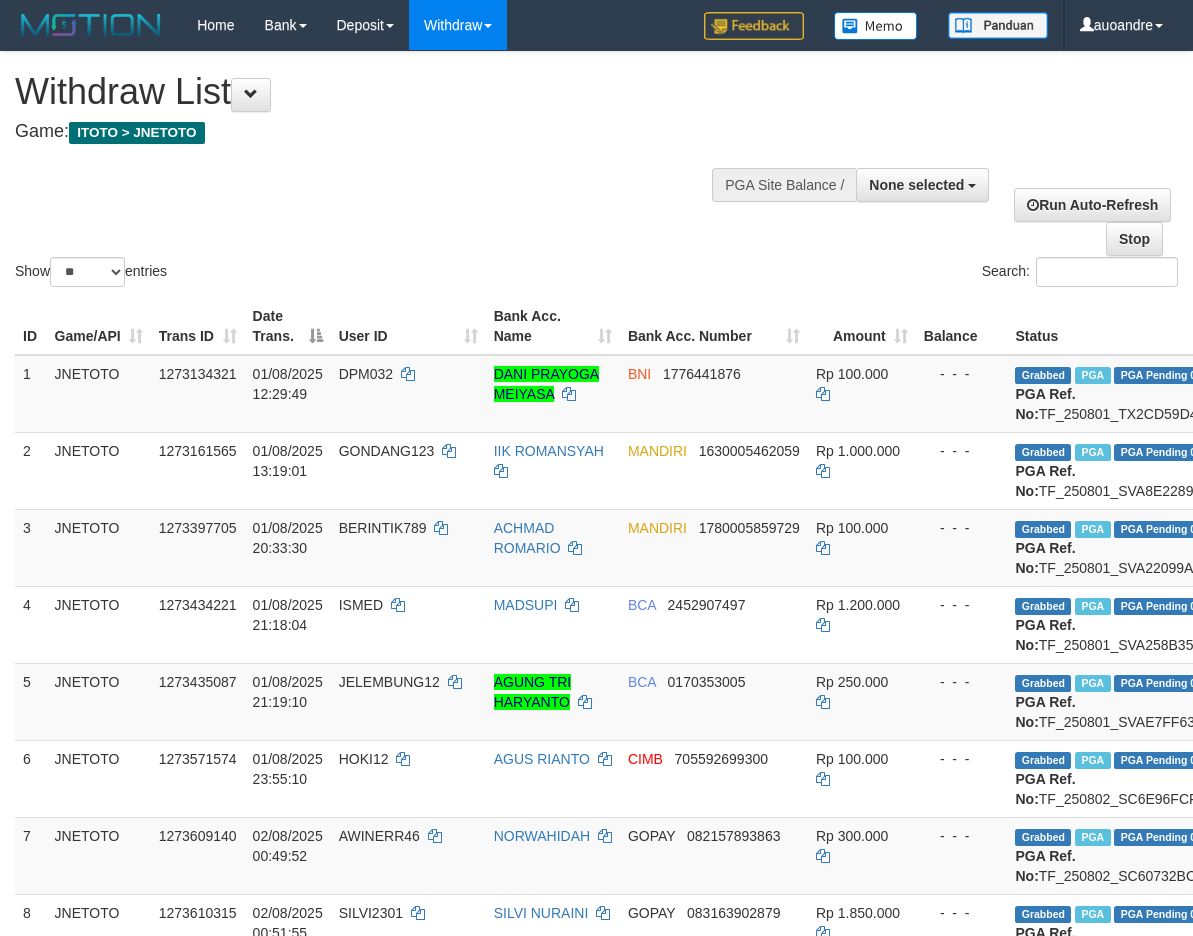 select 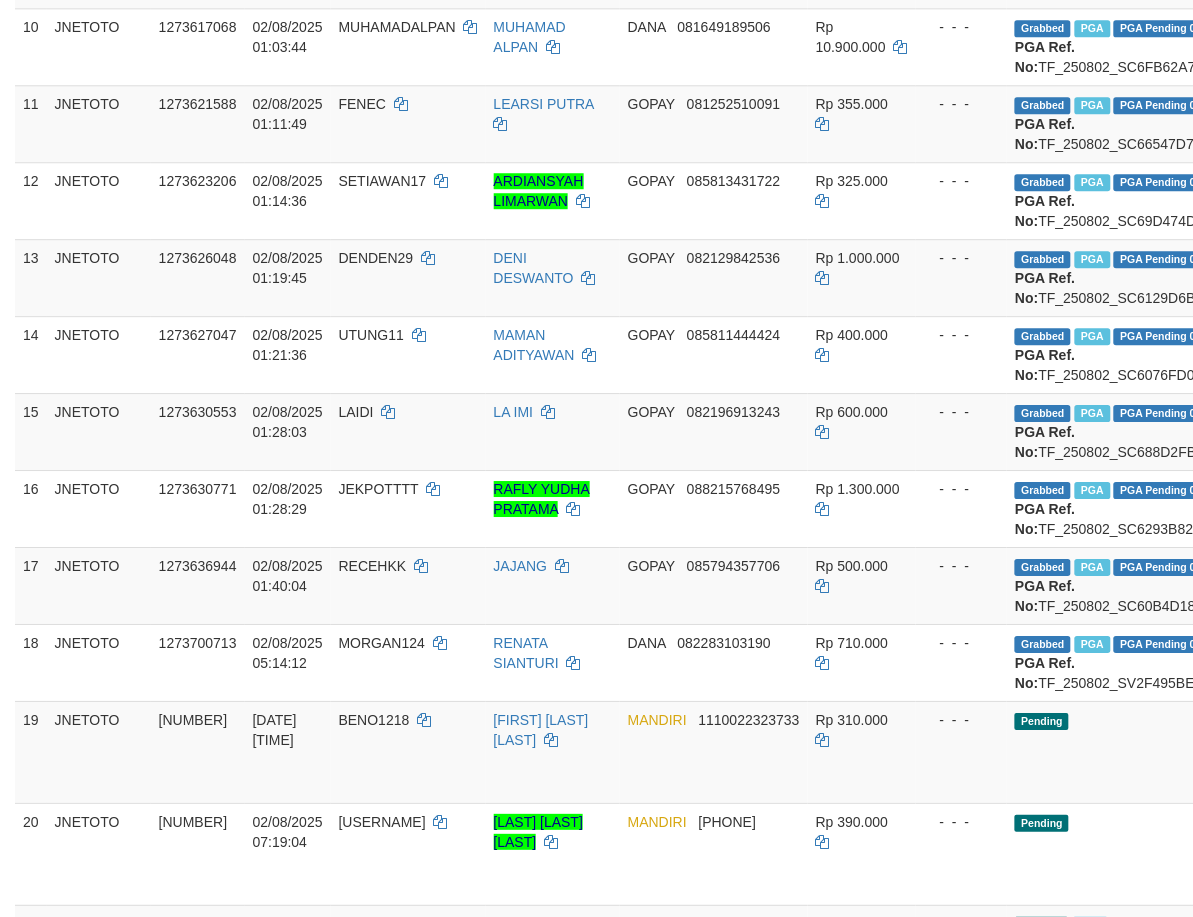 scroll, scrollTop: 985, scrollLeft: 0, axis: vertical 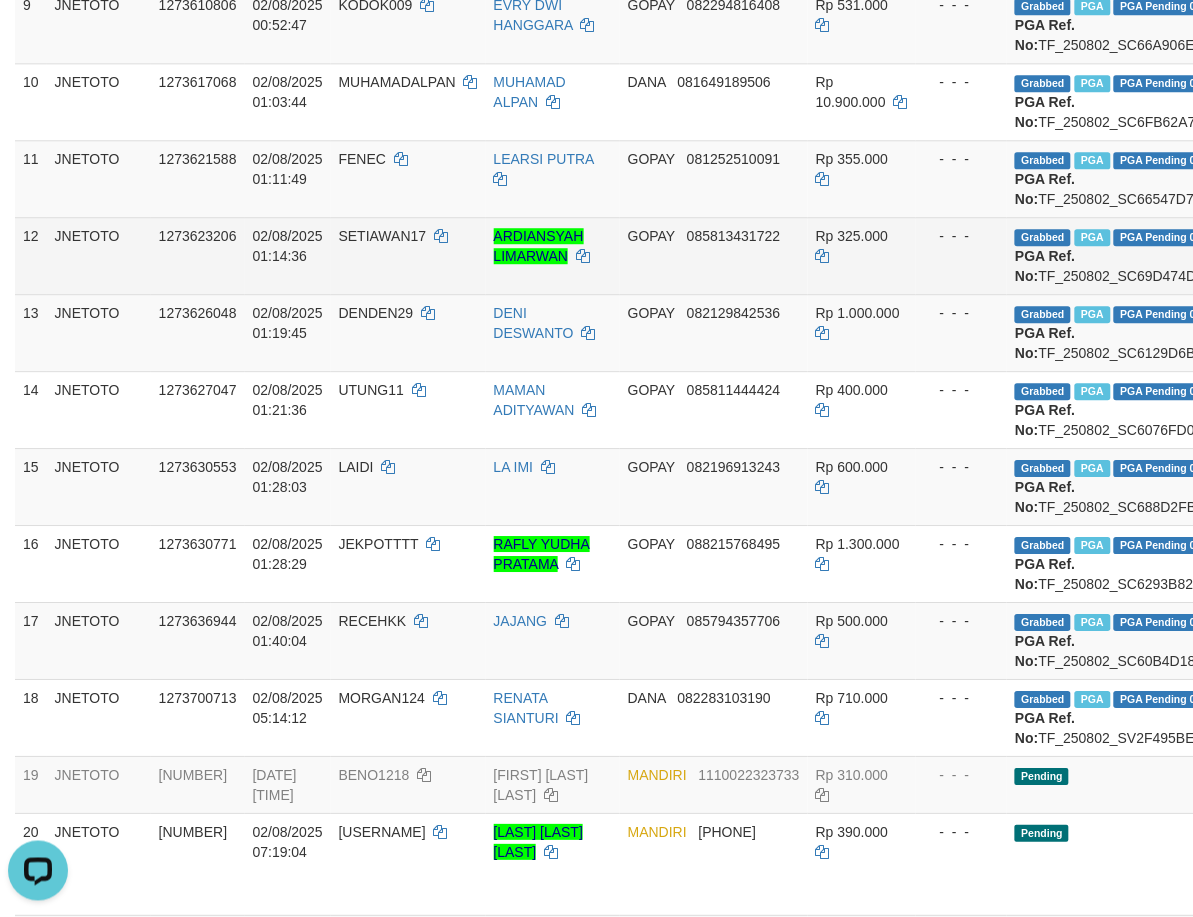 click on "085813431722" at bounding box center (733, 236) 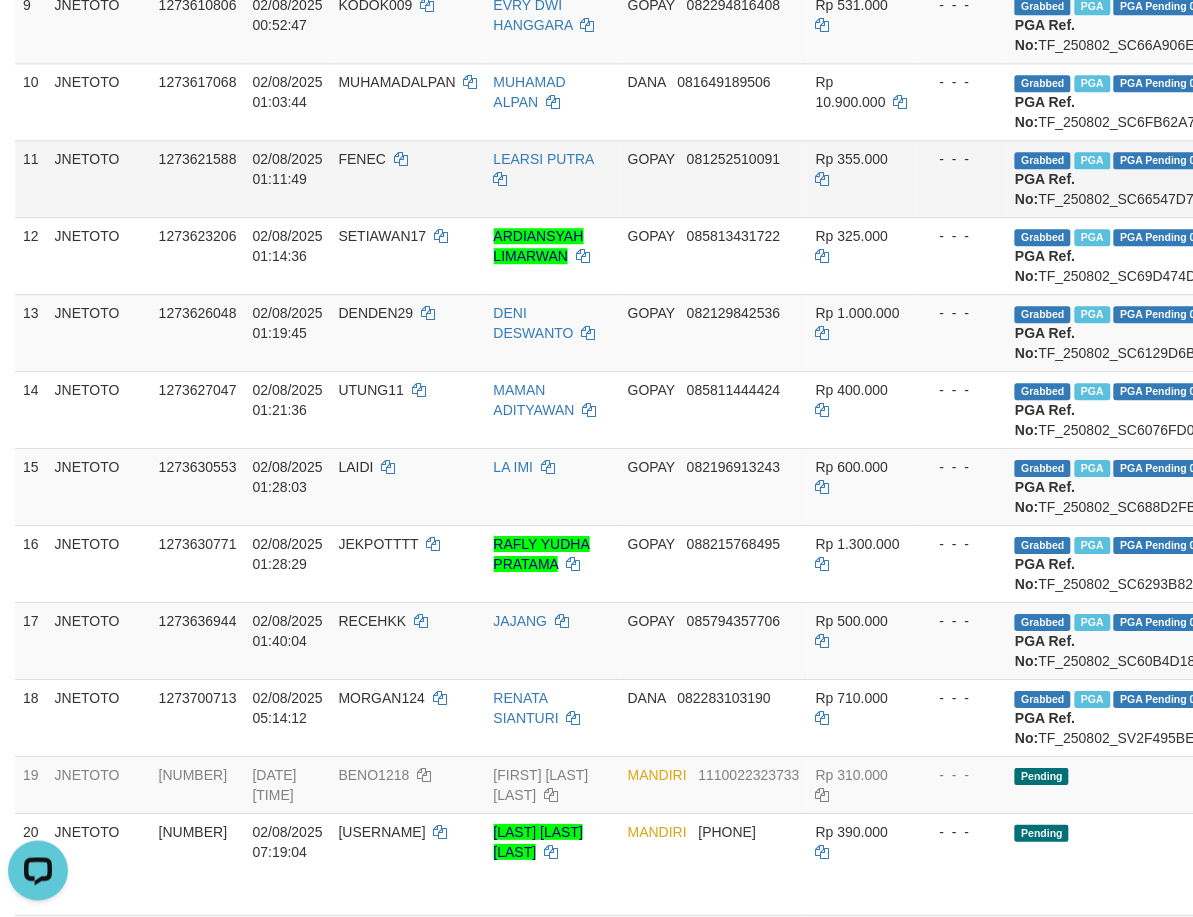 click on "GOPAY     081252510091" at bounding box center [714, 178] 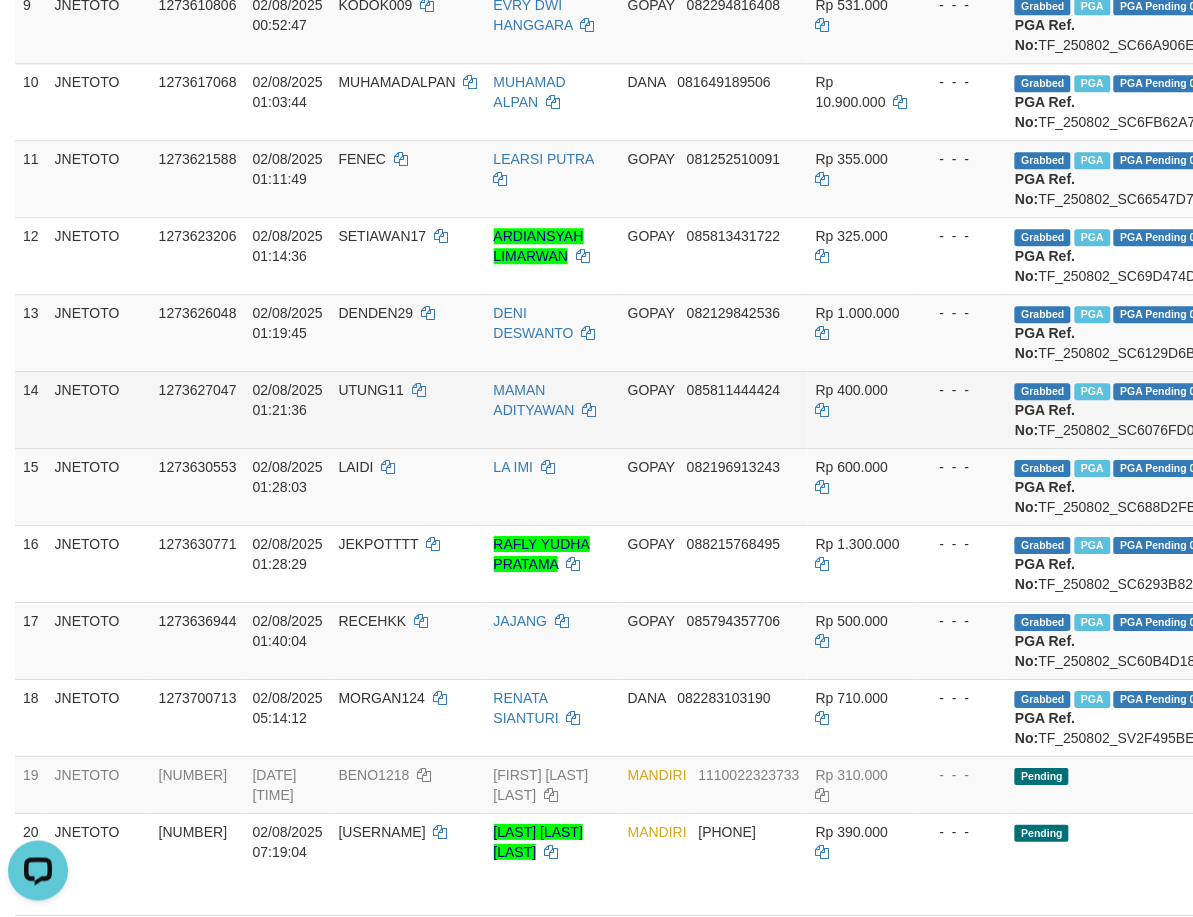 click on "GOPAY     085811444424" at bounding box center [714, 409] 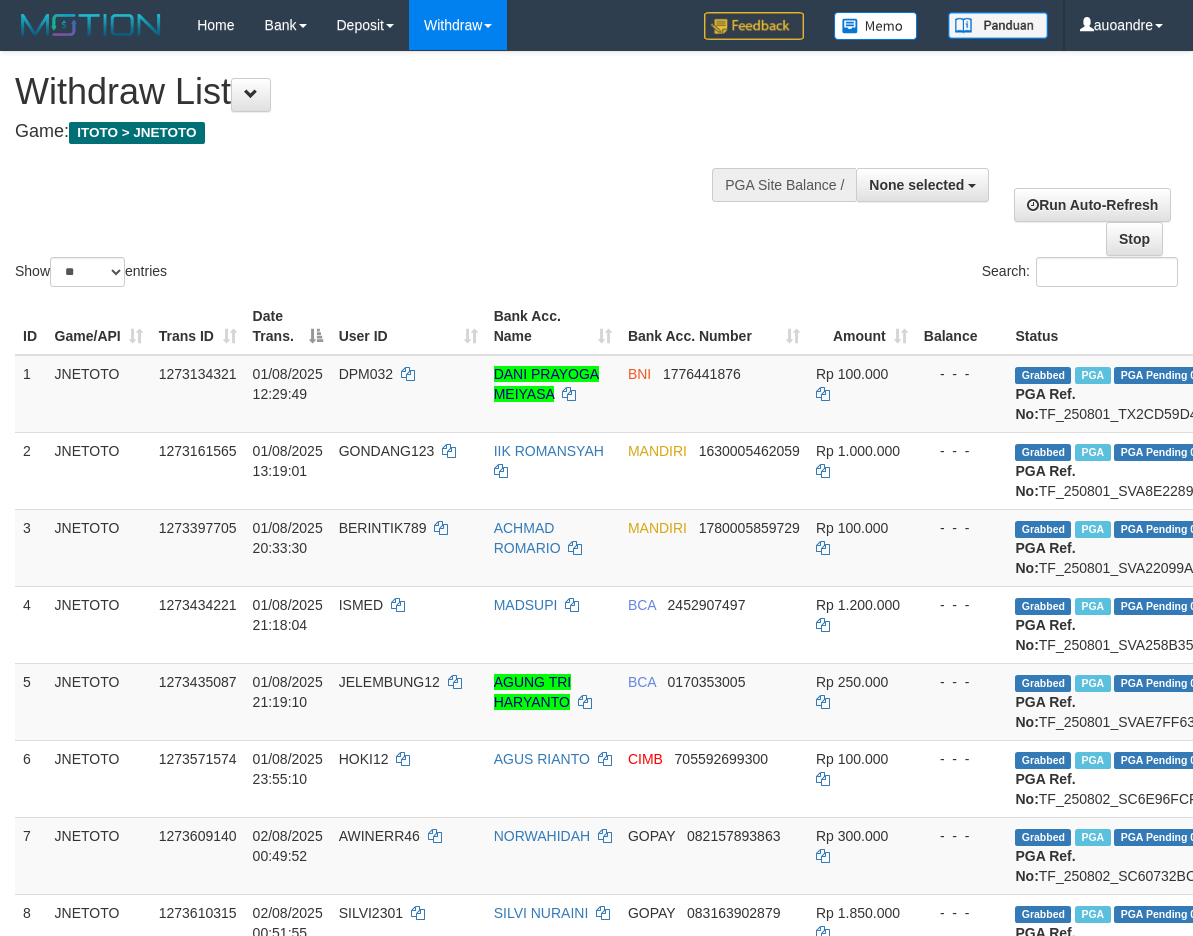 select 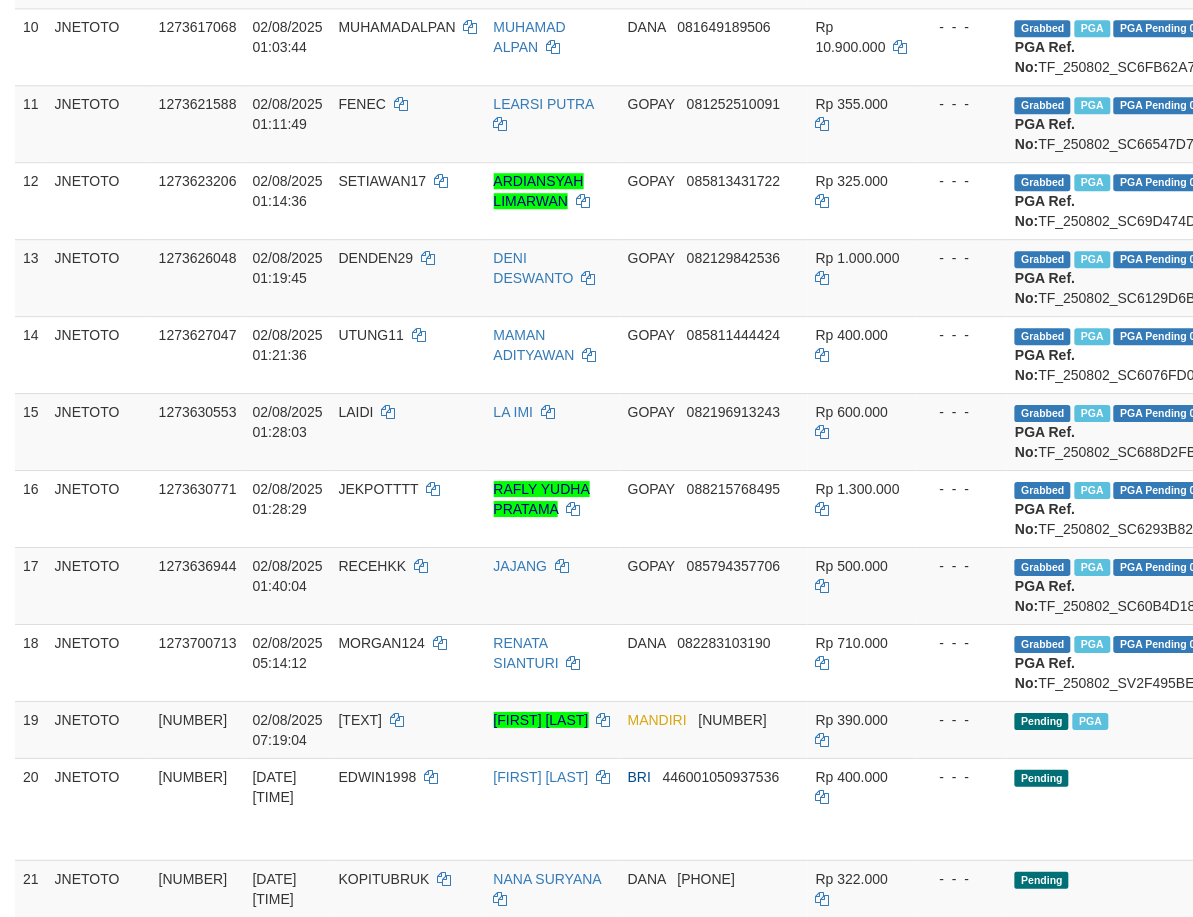 scroll, scrollTop: 985, scrollLeft: 0, axis: vertical 